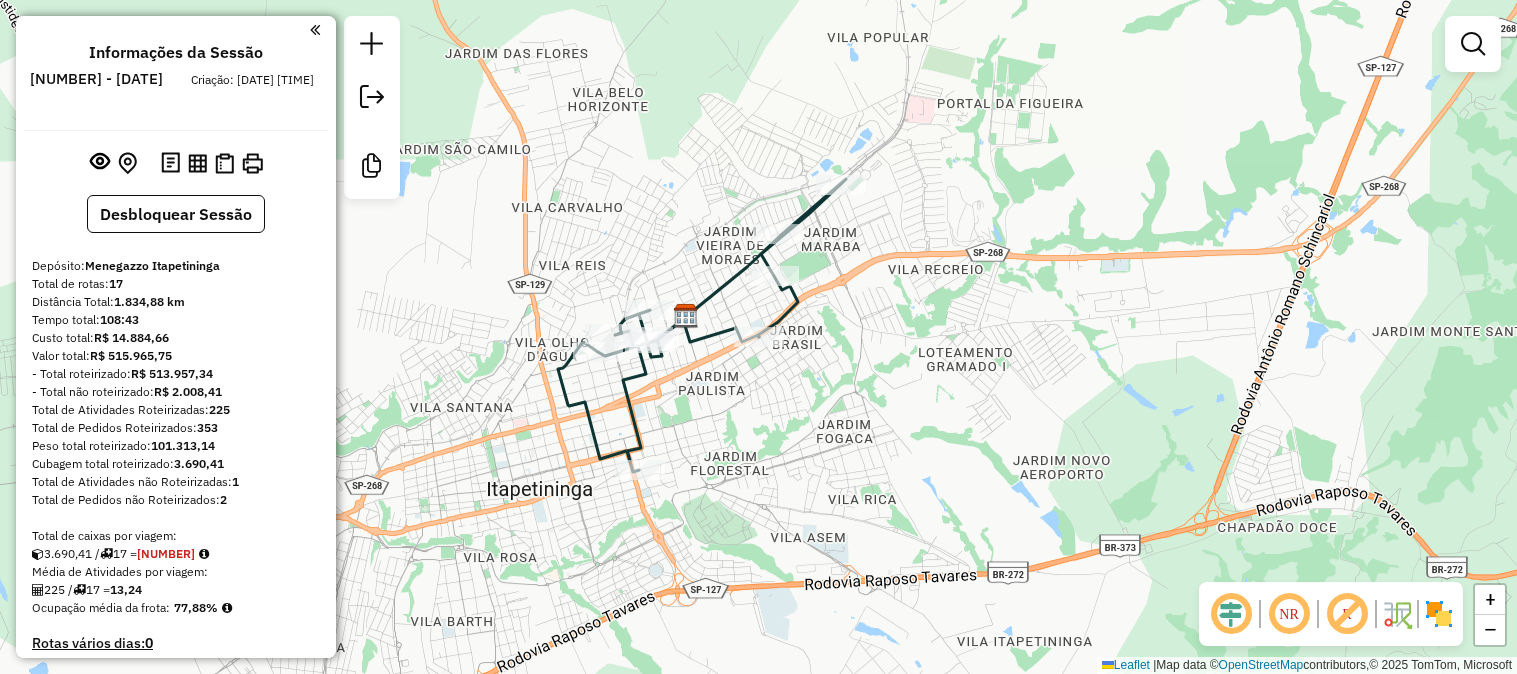 scroll, scrollTop: 0, scrollLeft: 0, axis: both 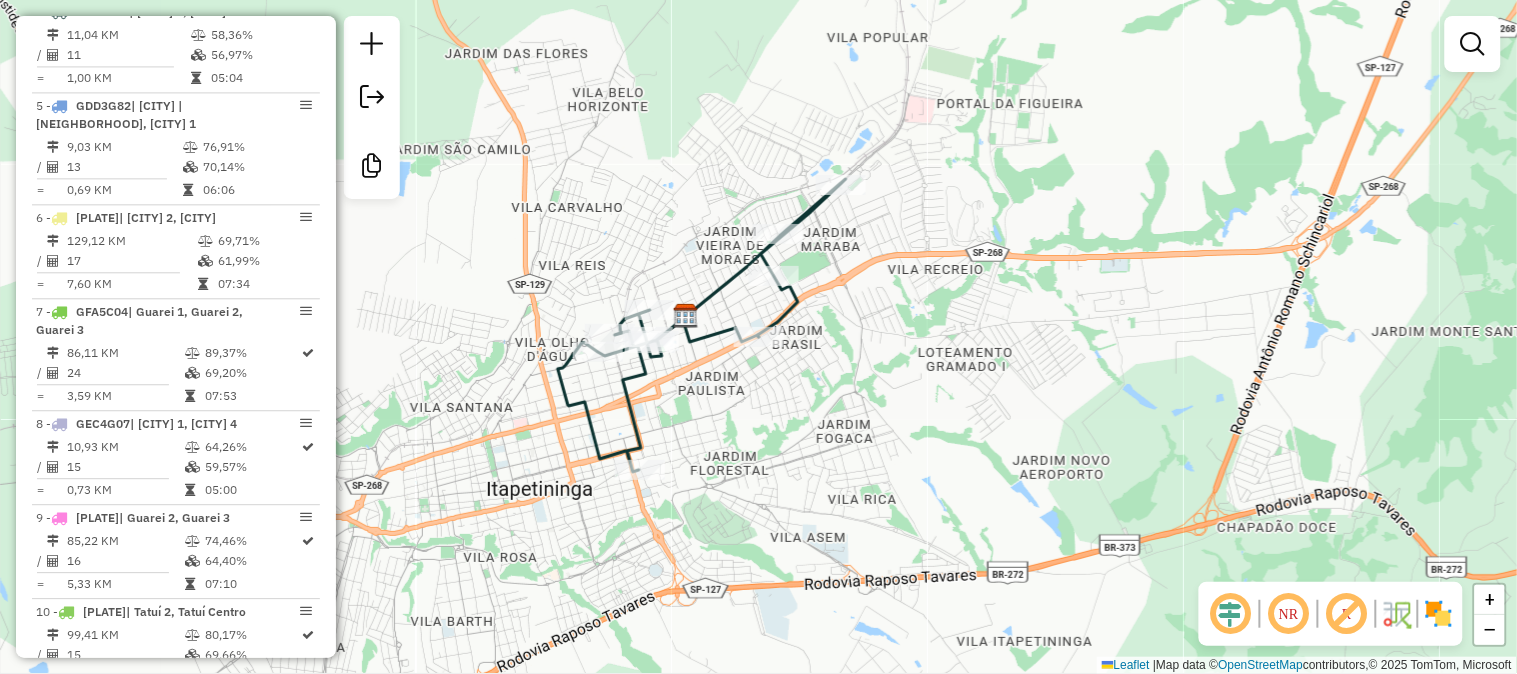 click on "Janela de atendimento Grade de atendimento Capacidade Transportadoras Veículos Cliente Pedidos  Rotas Selecione os dias de semana para filtrar as janelas de atendimento  Seg   Ter   Qua   Qui   Sex   Sáb   Dom  Informe o período da janela de atendimento: De: Até:  Filtrar exatamente a janela do cliente  Considerar janela de atendimento padrão  Selecione os dias de semana para filtrar as grades de atendimento  Seg   Ter   Qua   Qui   Sex   Sáb   Dom   Considerar clientes sem dia de atendimento cadastrado  Clientes fora do dia de atendimento selecionado Filtrar as atividades entre os valores definidos abaixo:  Peso mínimo:   Peso máximo:   Cubagem mínima:   Cubagem máxima:   De:   Até:  Filtrar as atividades entre o tempo de atendimento definido abaixo:  De:   Até:   Considerar capacidade total dos clientes não roteirizados Transportadora: Selecione um ou mais itens Tipo de veículo: Selecione um ou mais itens Veículo: Selecione um ou mais itens Motorista: Selecione um ou mais itens Nome: Rótulo:" 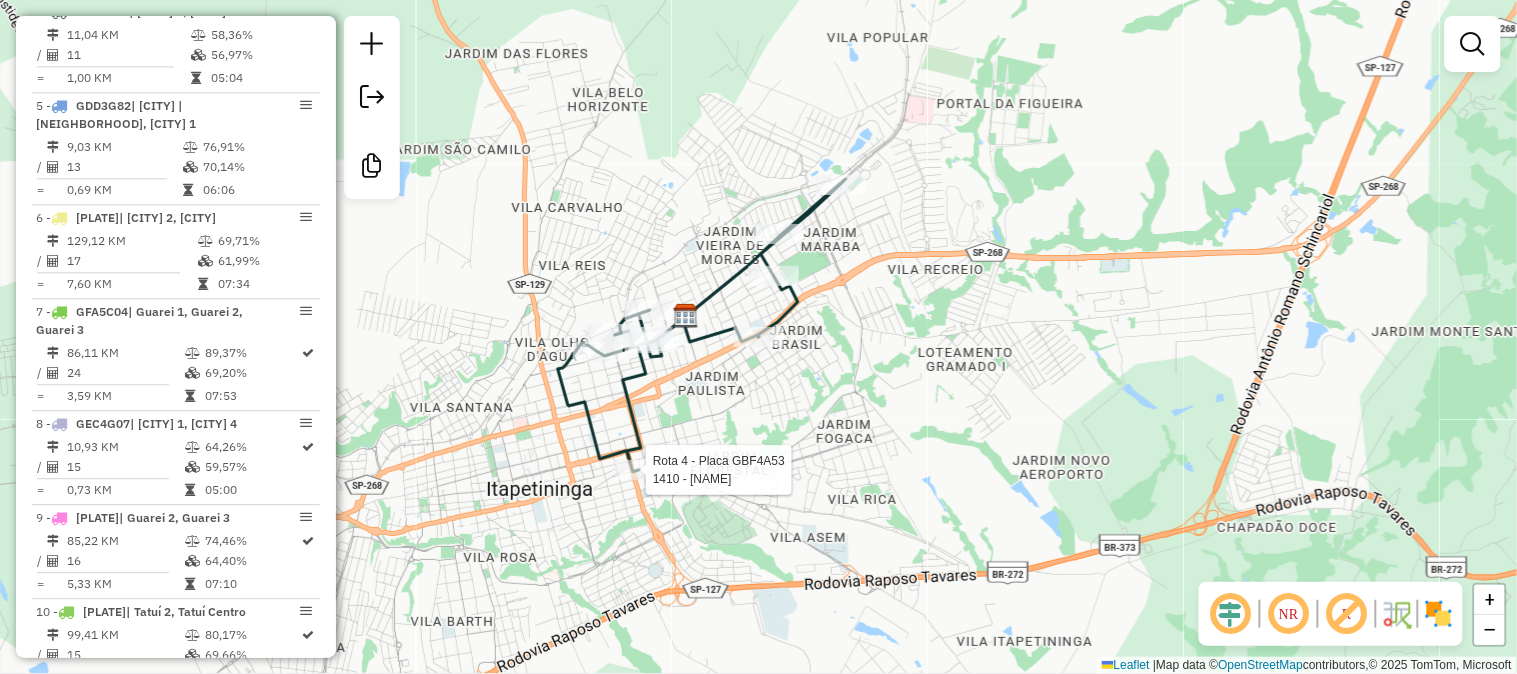 drag, startPoint x: 638, startPoint y: 481, endPoint x: 634, endPoint y: 468, distance: 13.601471 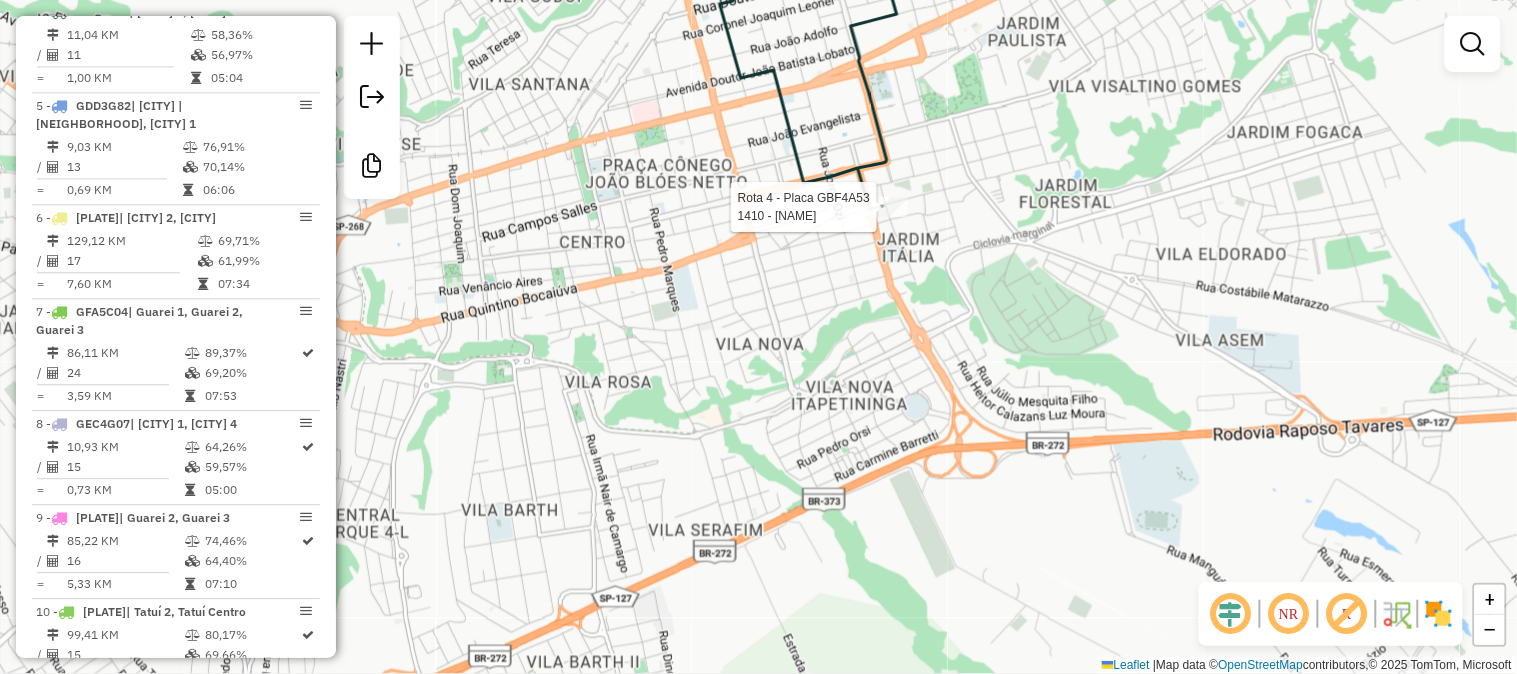 select on "**********" 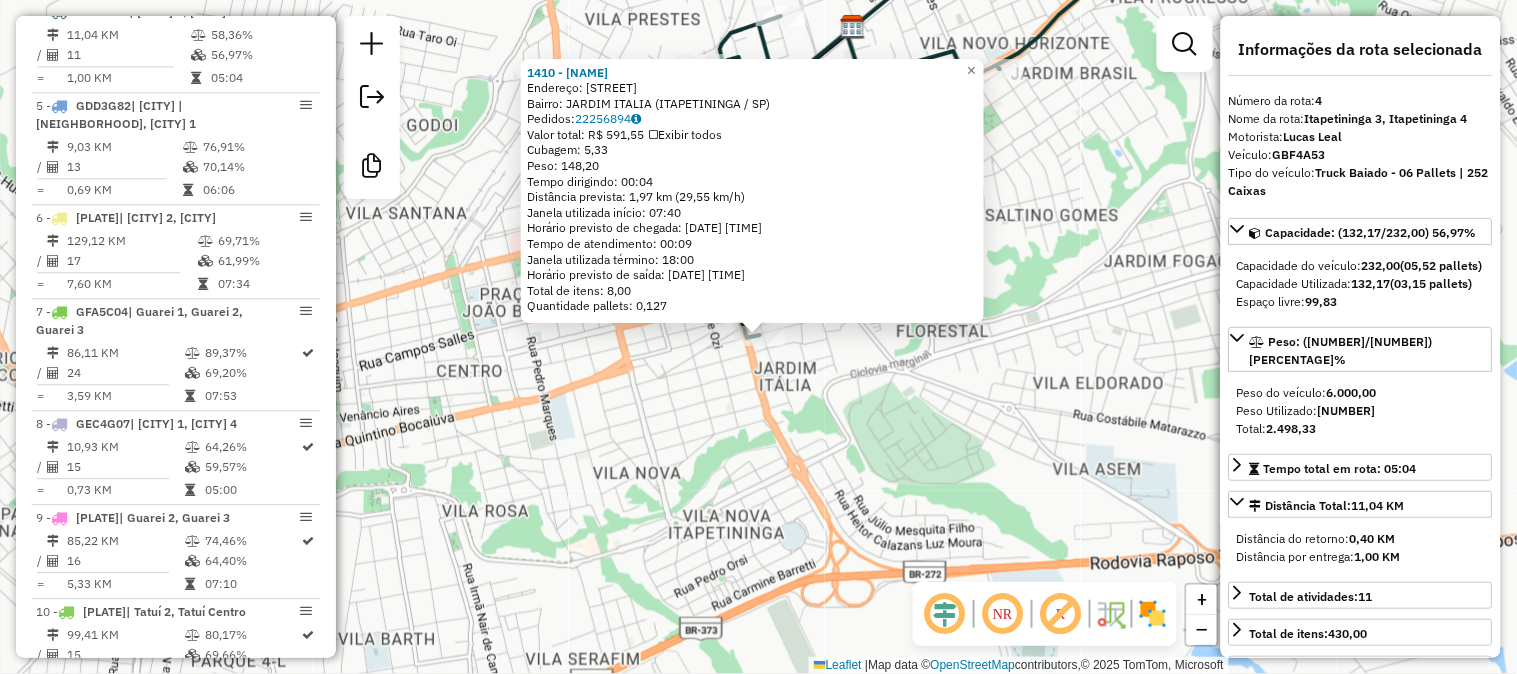 scroll, scrollTop: 157, scrollLeft: 0, axis: vertical 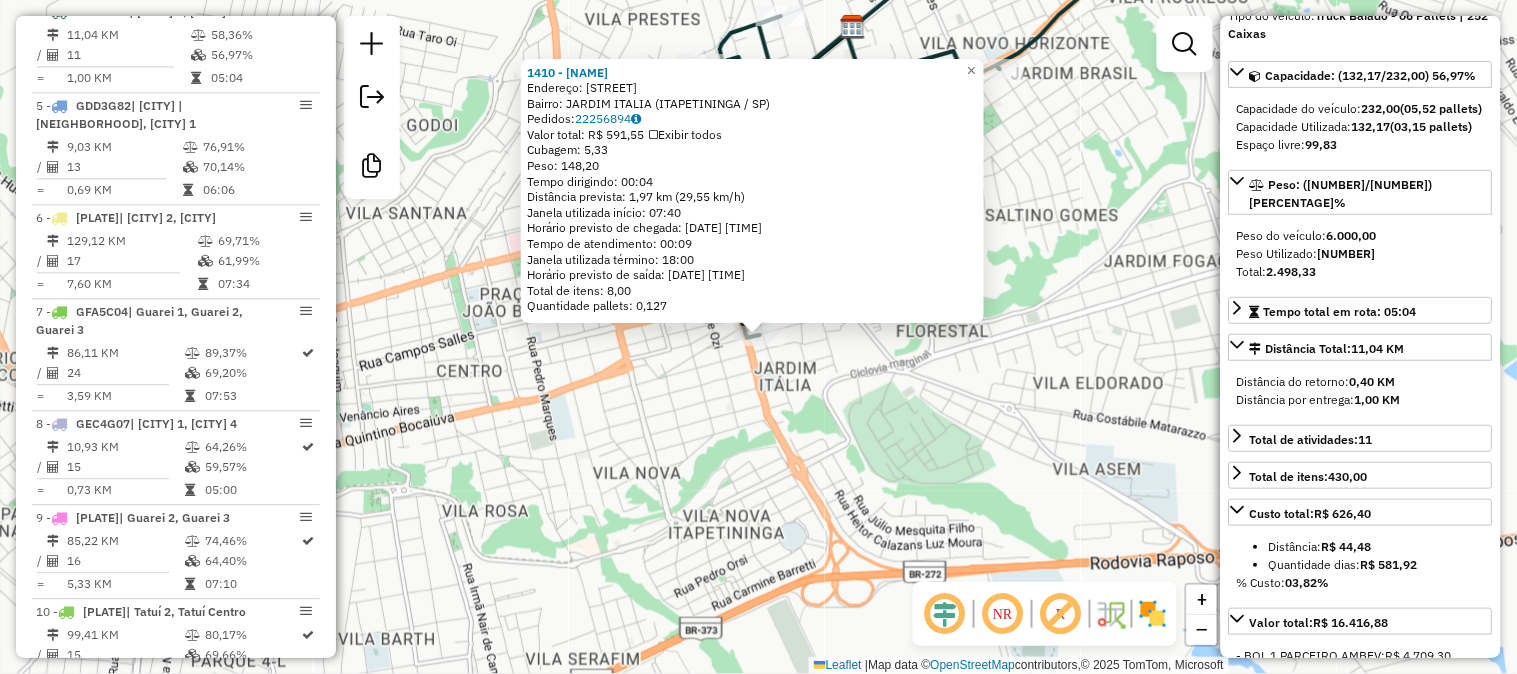 click on "Informações da rota selecionada   Número da rota:  4  Nome da rota:  [CITY] 3, [CITY] 4  Motorista:  [FIRST] [LAST]  Veículo:  [PLATE]  Tipo do veículo:  Truck Baiado - 06 Pallets | 252 Caixas     Capacidade: ([NUMBER]/[NUMBER]) [PERCENTAGE]%   Capacidade do veículo:  [NUMBER]  (05,52 pallets)  Capacidade Utilizada:  [NUMBER]  (03,15 pallets)  Espaço livre:   [NUMBER]      Peso: ([NUMBER]/[NUMBER]) [PERCENTAGE]%   Peso do veículo:  [NUMBER]  Peso Utilizado:  [NUMBER]  Total:  [NUMBER]     Tempo total em rota: 05:04      Distância Total:  11,04 KM  Distância do retorno:  0,40 KM  Distância por entrega:   1,00 KM      Total de atividades:  11     Total de itens:  430,00     Custo total:  [CURRENCY] [AMOUNT]  Distância:  [CURRENCY] [AMOUNT]  Quantidade dias:  [CURRENCY] [AMOUNT]  % Custo:  [PERCENTAGE]%     Valor total:  [CURRENCY] [AMOUNT]  -BOL 1 PARCEIRO AMBEV:  [CURRENCY] [AMOUNT]   -BOL 10:  [CURRENCY] [AMOUNT]   -BOL 15:  [CURRENCY] [AMOUNT]   -BOL 15 ESP:  [CURRENCY] [AMOUNT]   -BOL 3:  [CURRENCY] [AMOUNT]   -BOL 5:  [CURRENCY] [AMOUNT]   -BONIFICACAO:  [CURRENCY] [AMOUNT]   -DINHEIRO:  [CURRENCY] [AMOUNT]" at bounding box center [1361, 337] 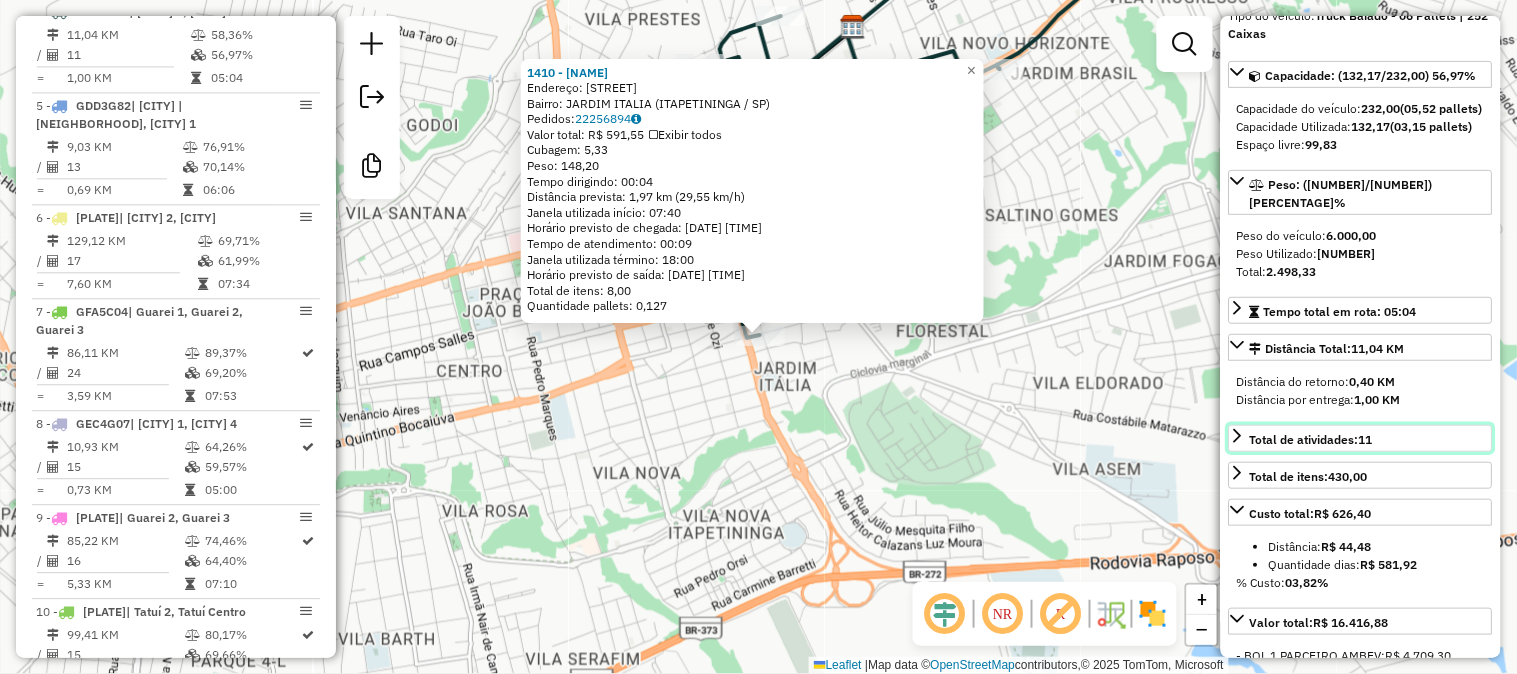 click 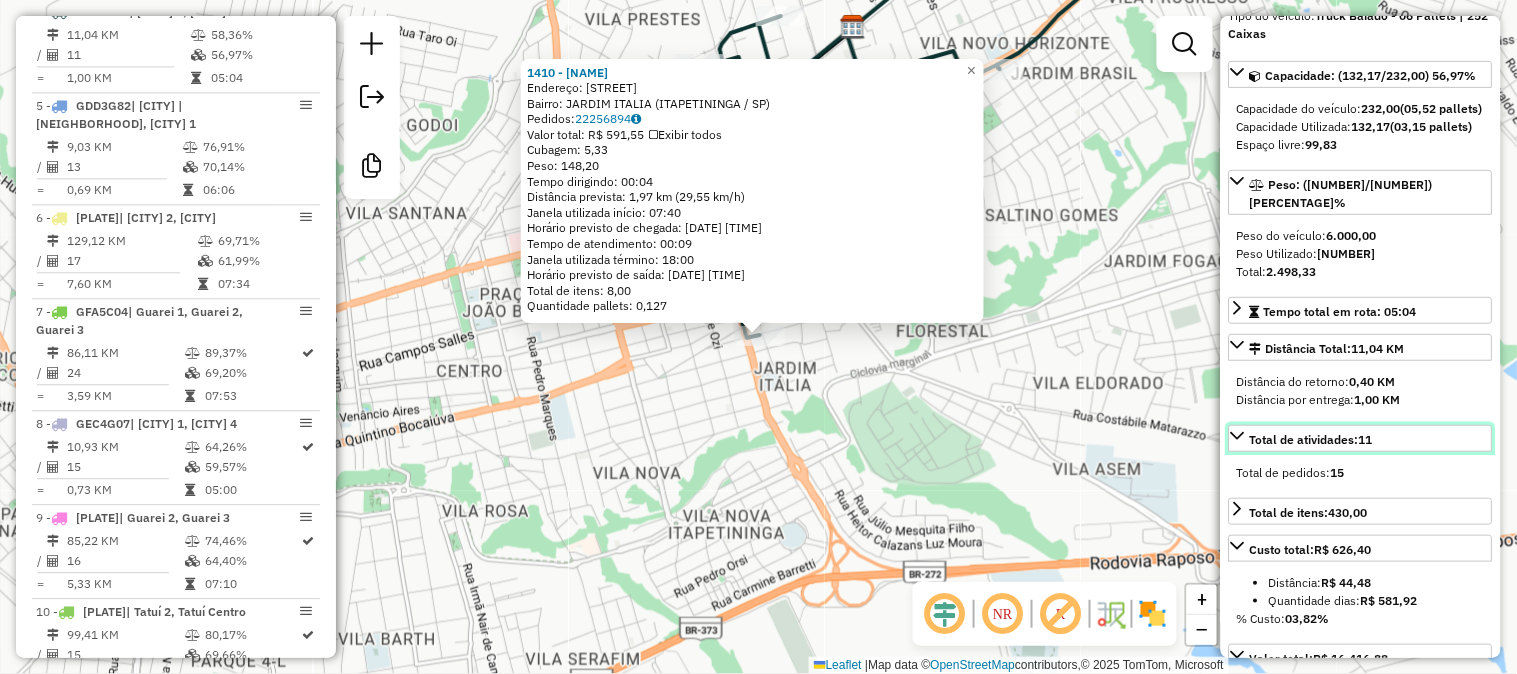 click 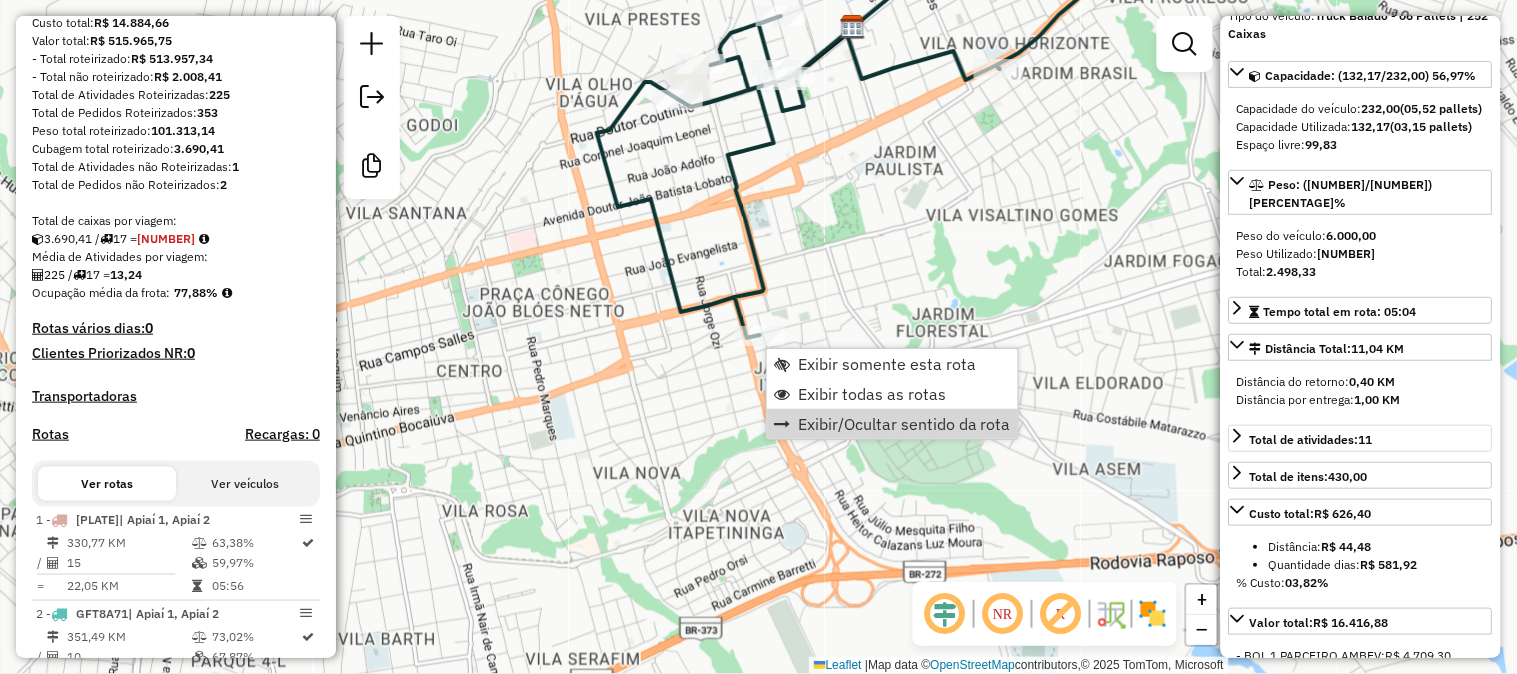 scroll, scrollTop: 0, scrollLeft: 0, axis: both 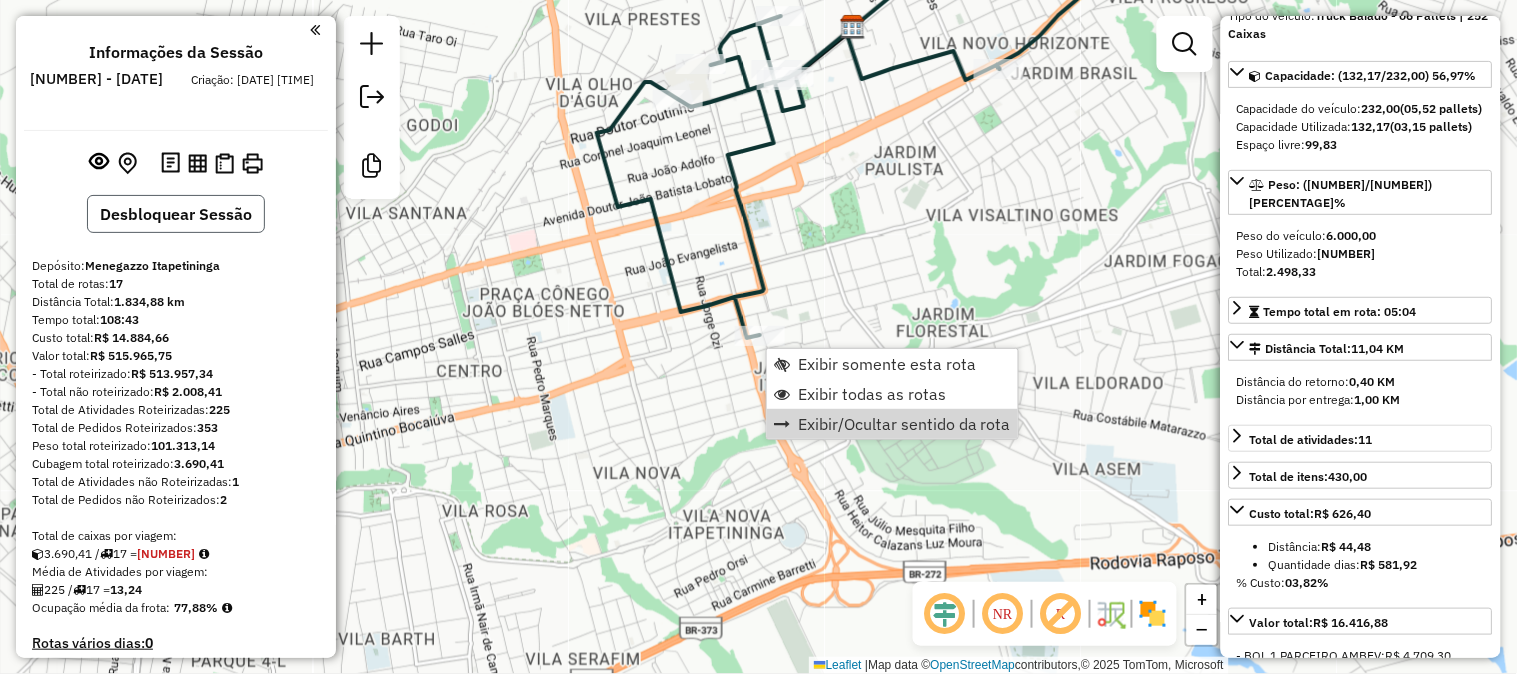 click on "Desbloquear Sessão" at bounding box center [176, 214] 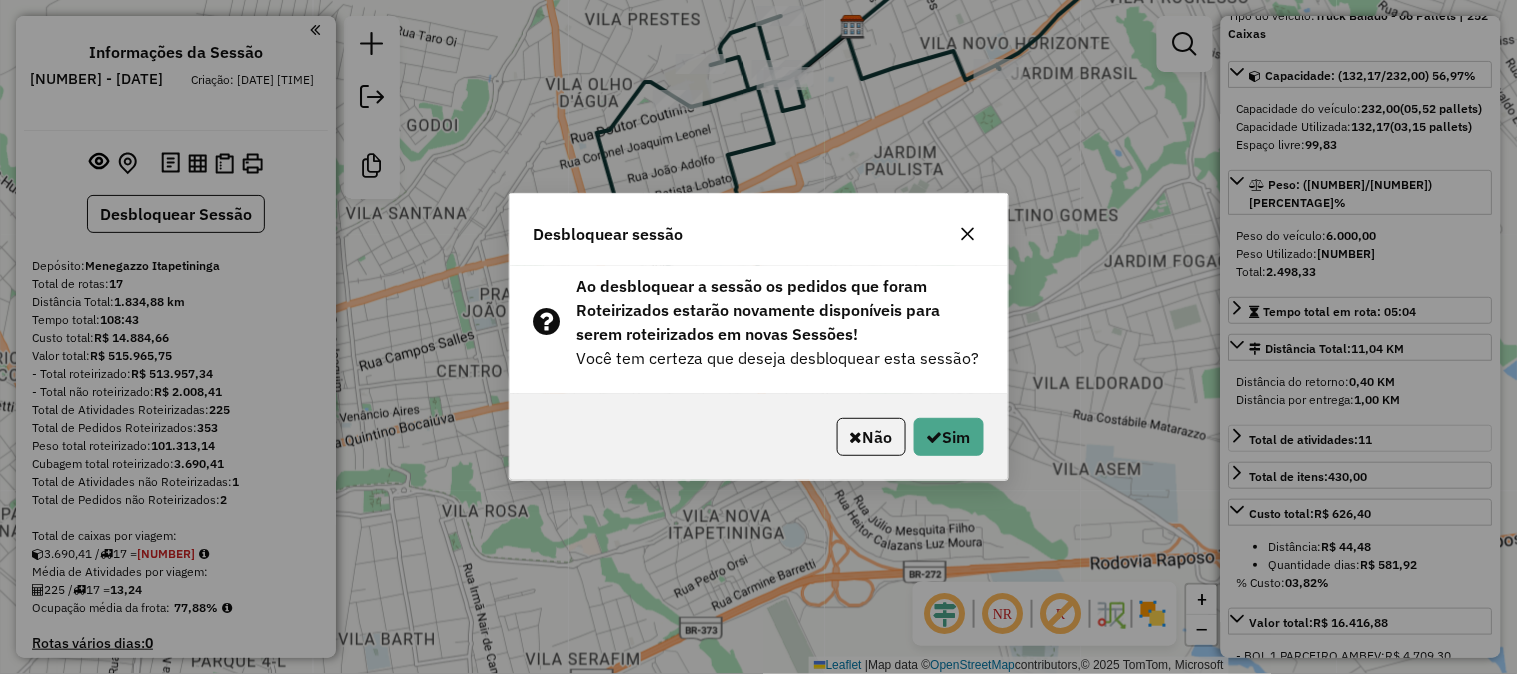 click on "Não   Sim" 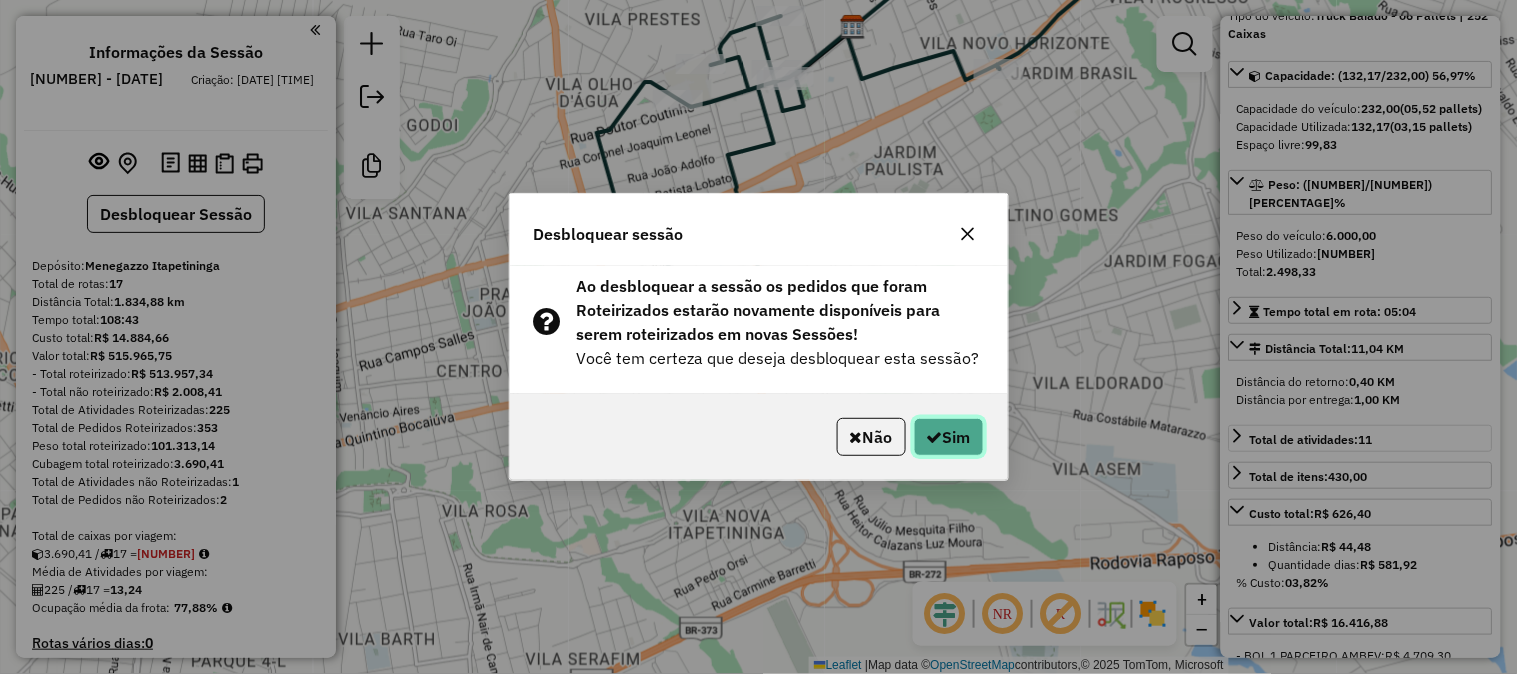 click 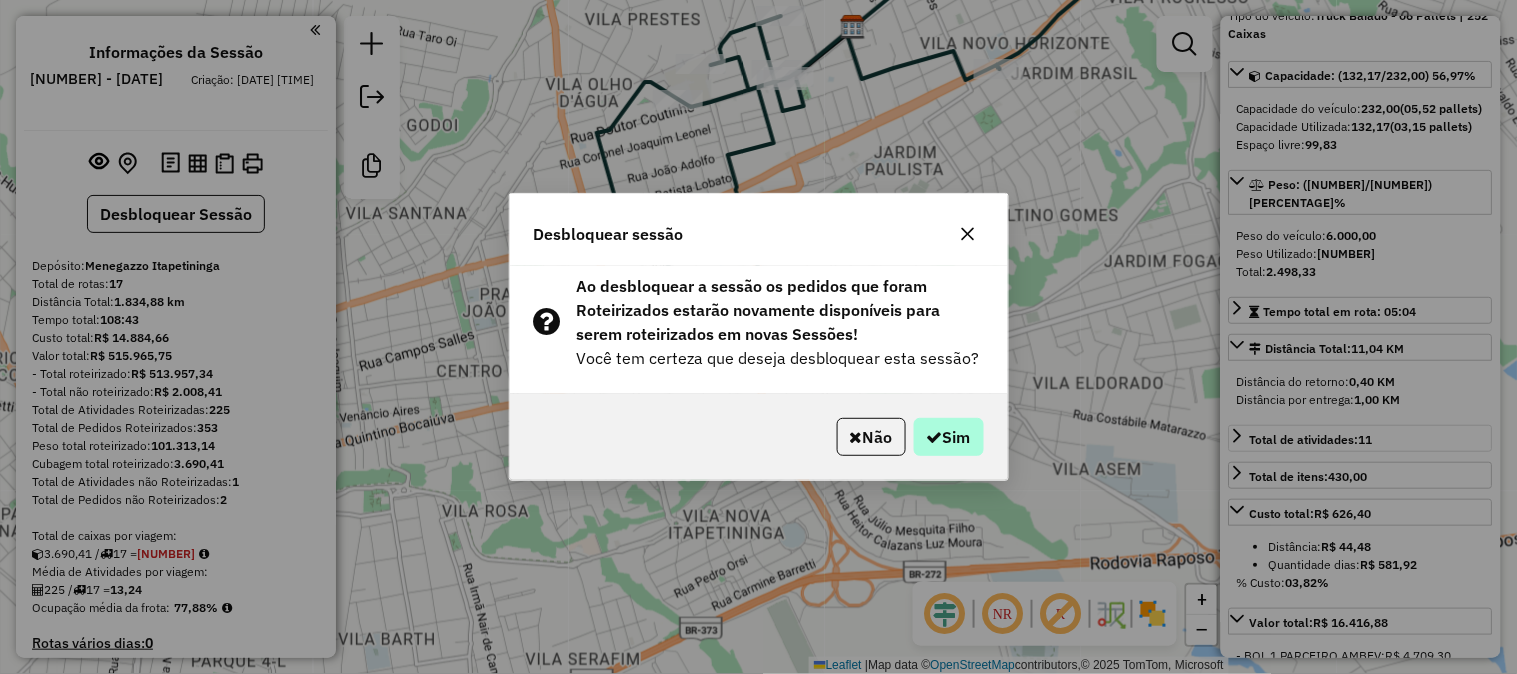 click on "Não   Sim" 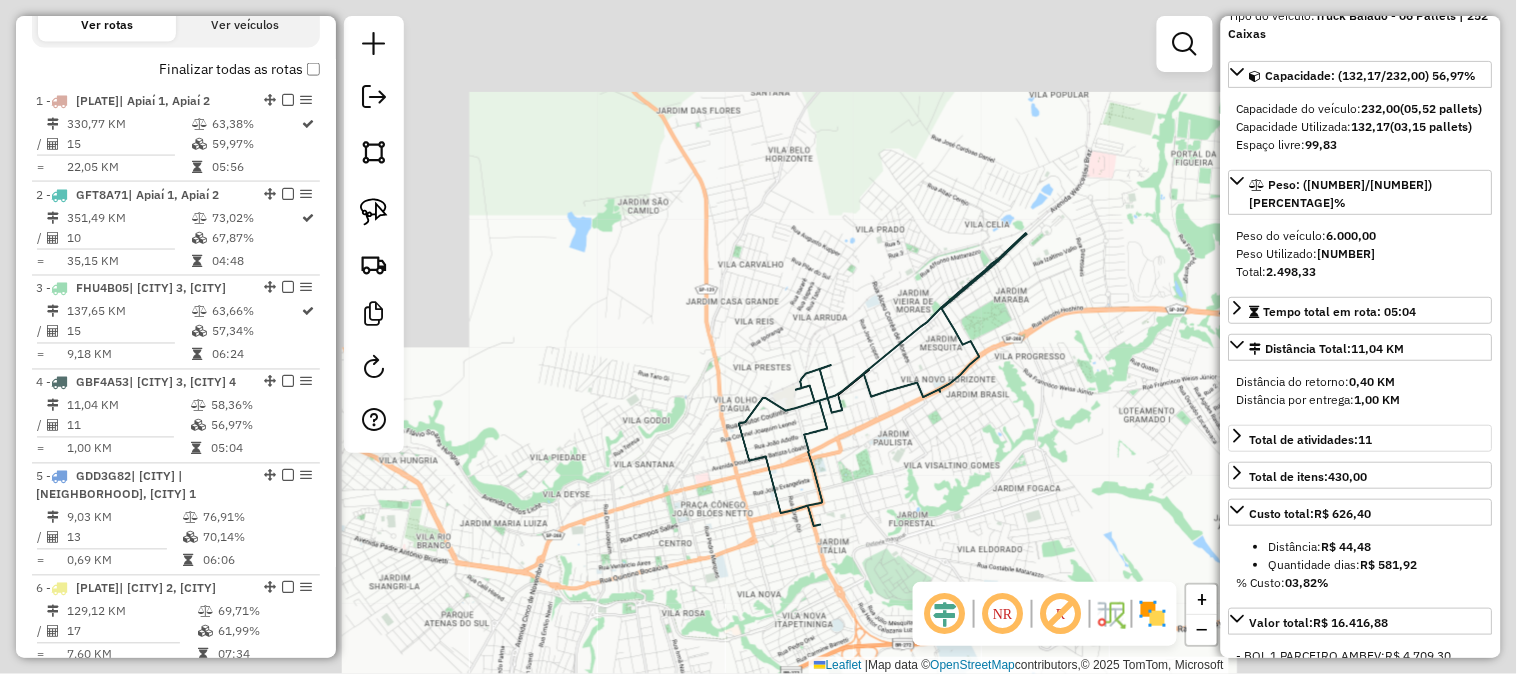 scroll, scrollTop: 1105, scrollLeft: 0, axis: vertical 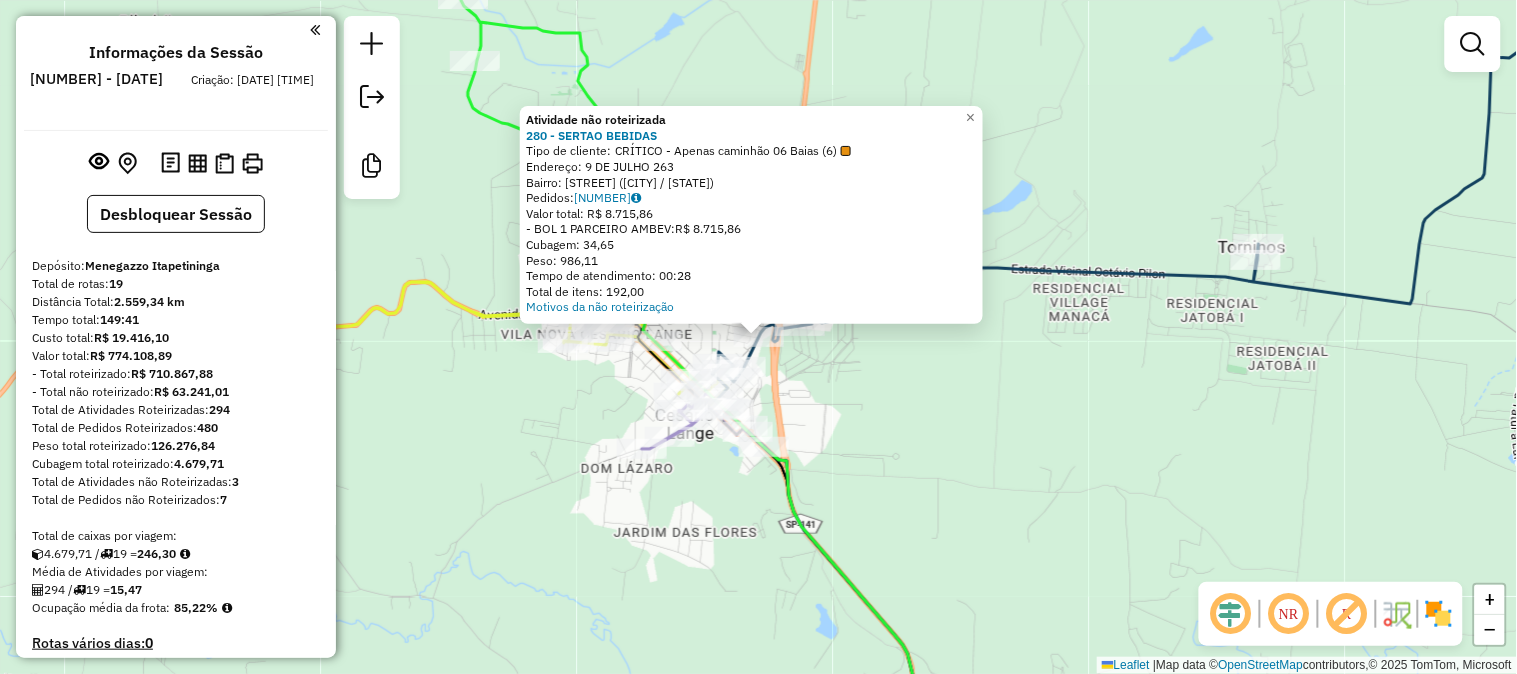 click on "Atividade não roteirizada 280 - SERTAO BEBIDAS  Tipo de cliente:   CRÍTICO - Apenas caminhão 06 Baias (6)   Endereço:  9 DE JULHO 263   Bairro: CENTRO (CESARIO LANGE / SP)   Pedidos:  04261896   Valor total: R$ 8.715,86   - BOL 1 PARCEIRO AMBEV:  R$ 8.715,86   Cubagem: 34,65   Peso: 986,11   Tempo de atendimento: 00:28   Total de itens: 192,00  Motivos da não roteirização × Janela de atendimento Grade de atendimento Capacidade Transportadoras Veículos Cliente Pedidos  Rotas Selecione os dias de semana para filtrar as janelas de atendimento  Seg   Ter   Qua   Qui   Sex   Sáb   Dom  Informe o período da janela de atendimento: De: Até:  Filtrar exatamente a janela do cliente  Considerar janela de atendimento padrão  Selecione os dias de semana para filtrar as grades de atendimento  Seg   Ter   Qua   Qui   Sex   Sáb   Dom   Considerar clientes sem dia de atendimento cadastrado  Clientes fora do dia de atendimento selecionado Filtrar as atividades entre os valores definidos abaixo:  Peso mínimo:  +" 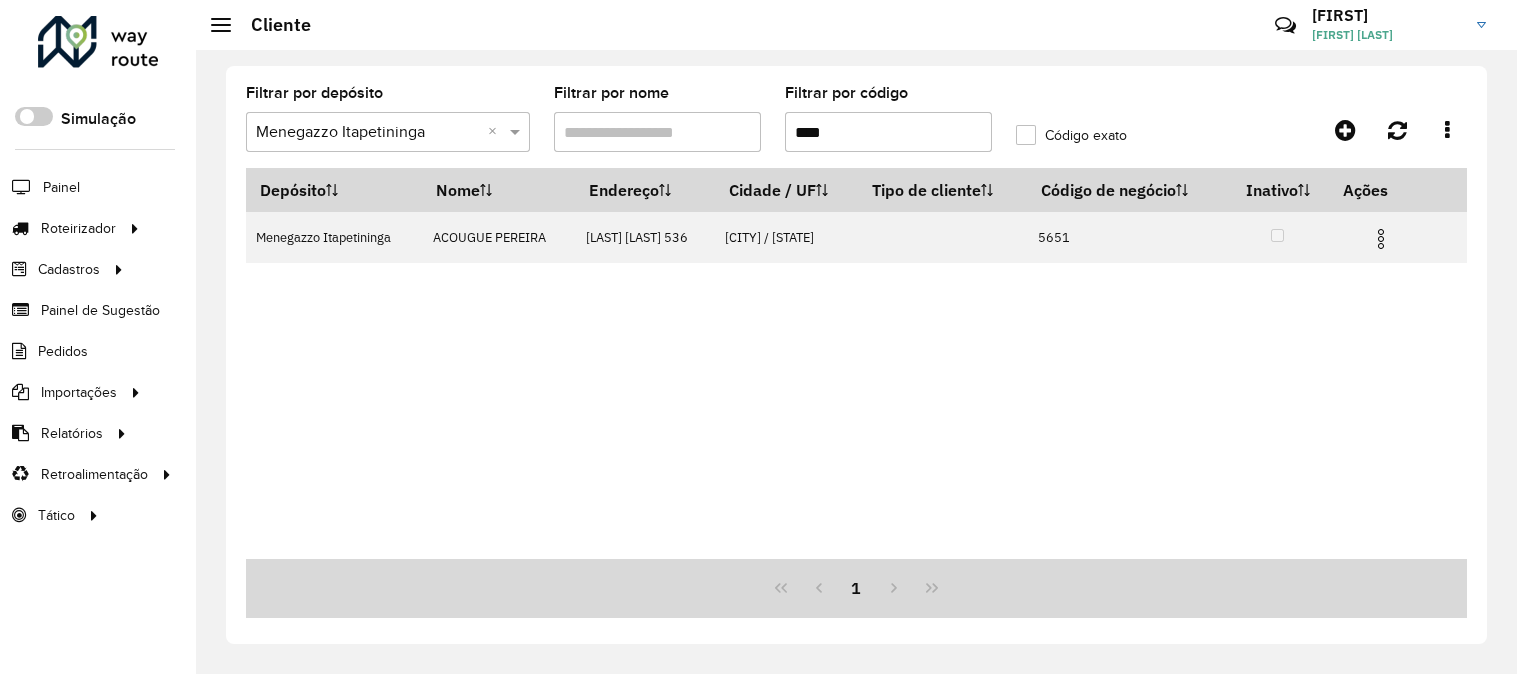 scroll, scrollTop: 0, scrollLeft: 0, axis: both 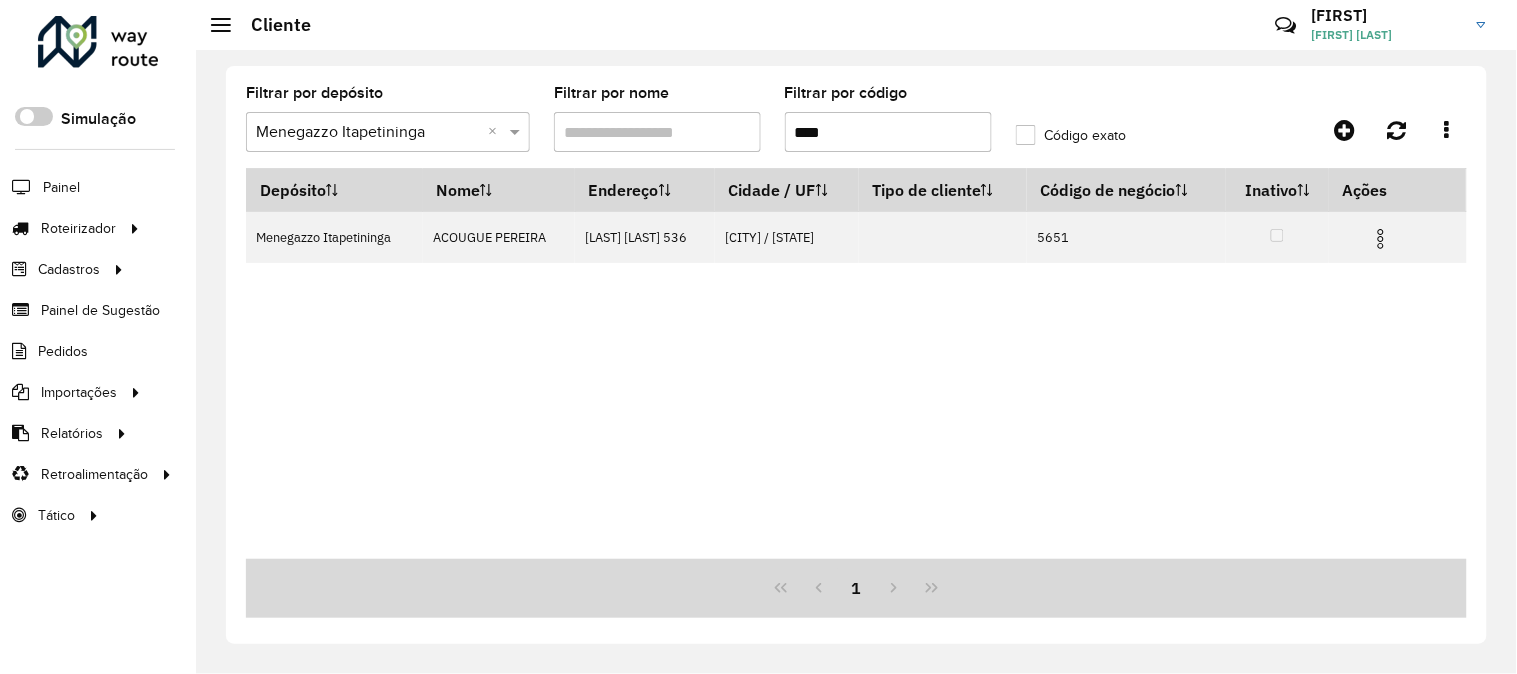 click on "Depósito   Nome   Endereço   Cidade / UF   Tipo de cliente   Código de negócio   Inativo   Ações   Menegazzo Itapetininga   ACOUGUE PEREIRA   VIRGILIO TRINDADE AVILA 536  GUAREI / SP      5651" at bounding box center [856, 363] 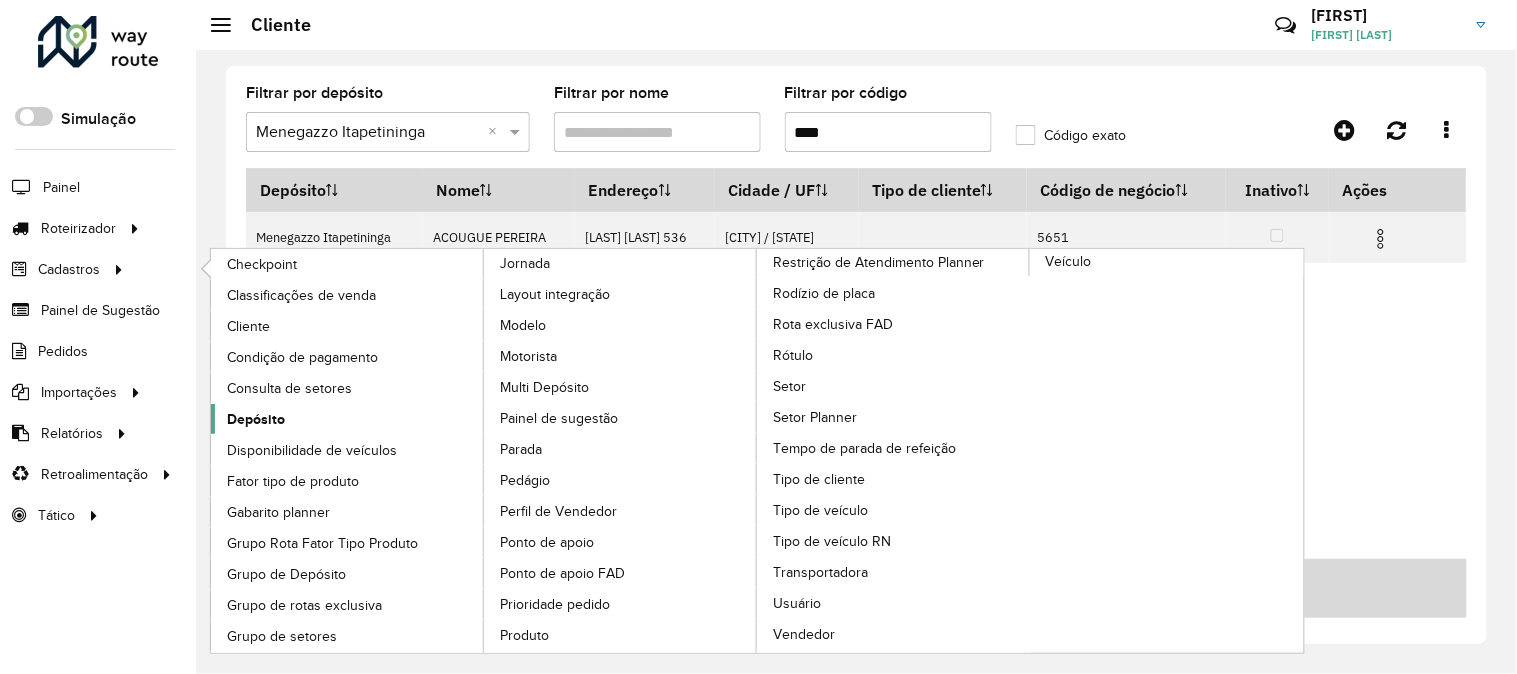 click on "Depósito" 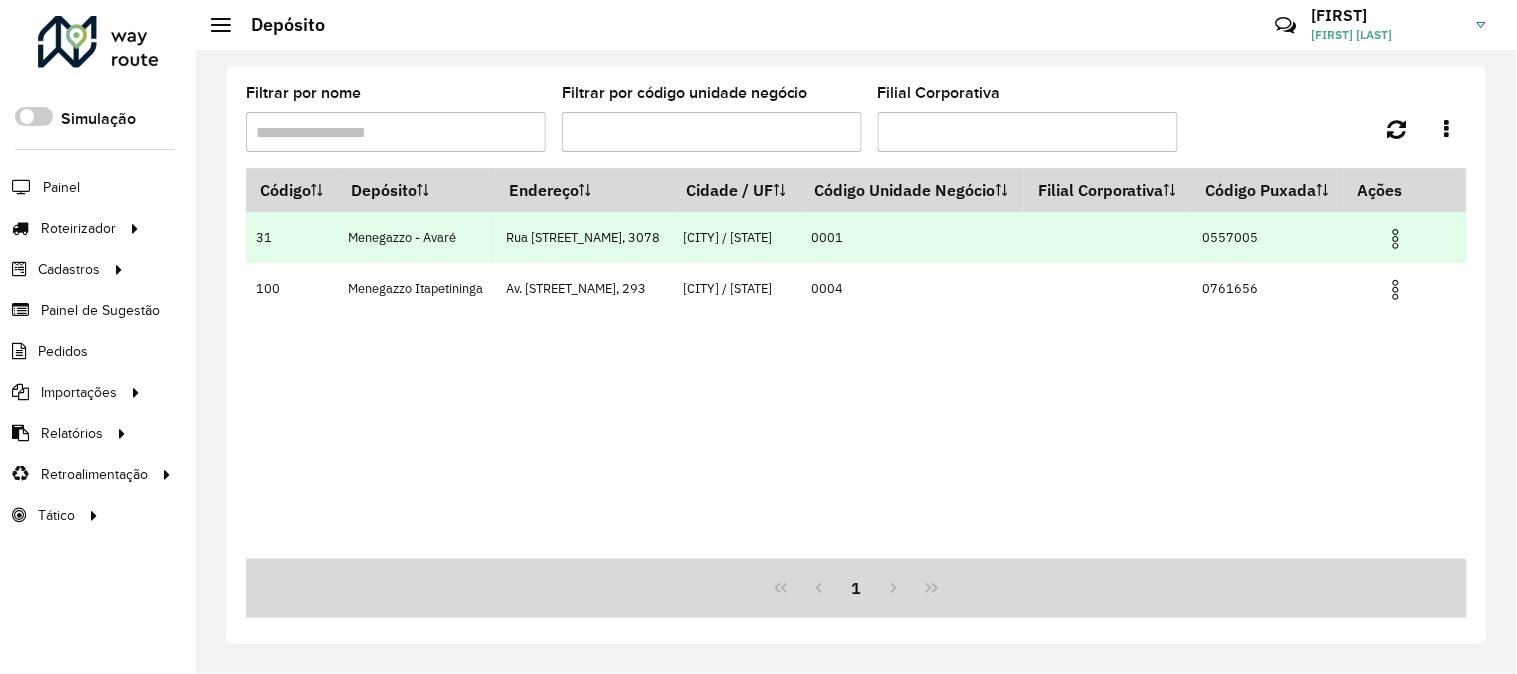 click at bounding box center (1396, 239) 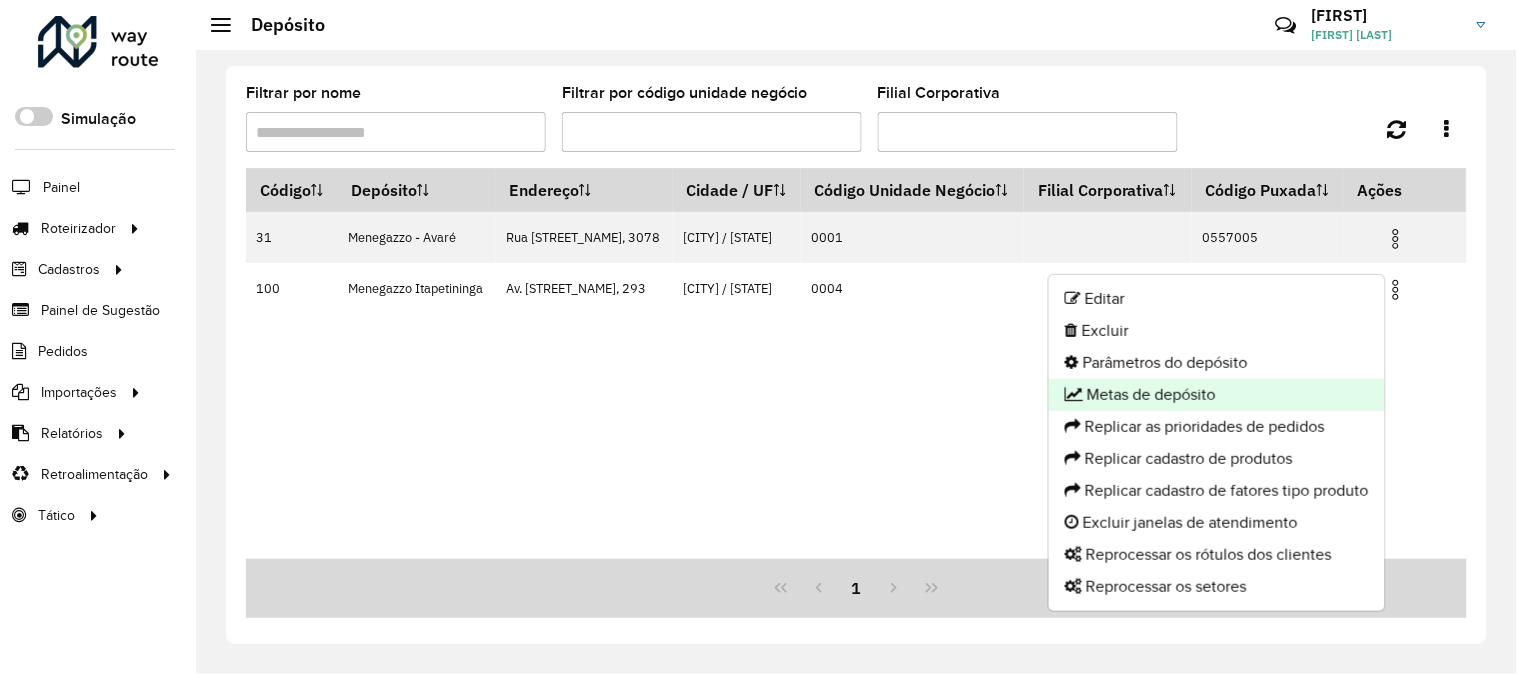 click on "Metas de depósito" 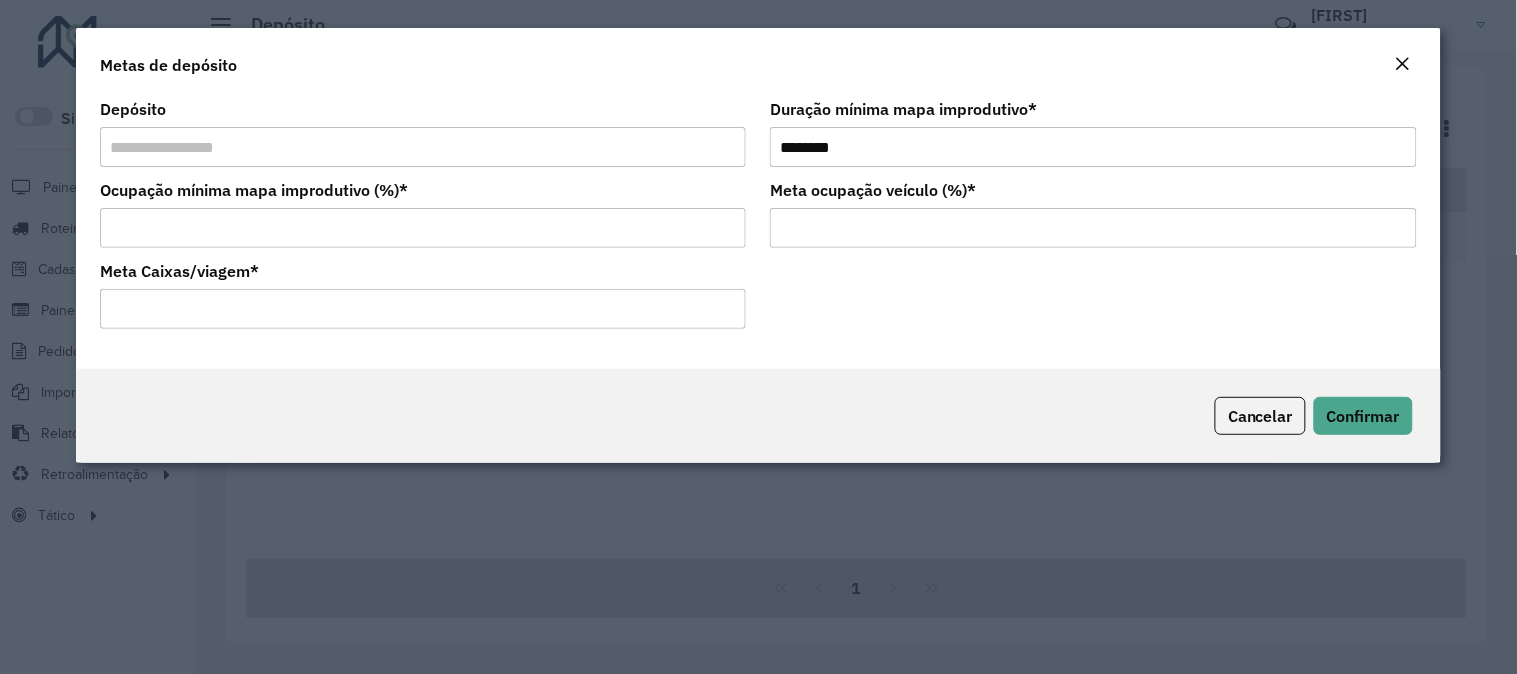 click 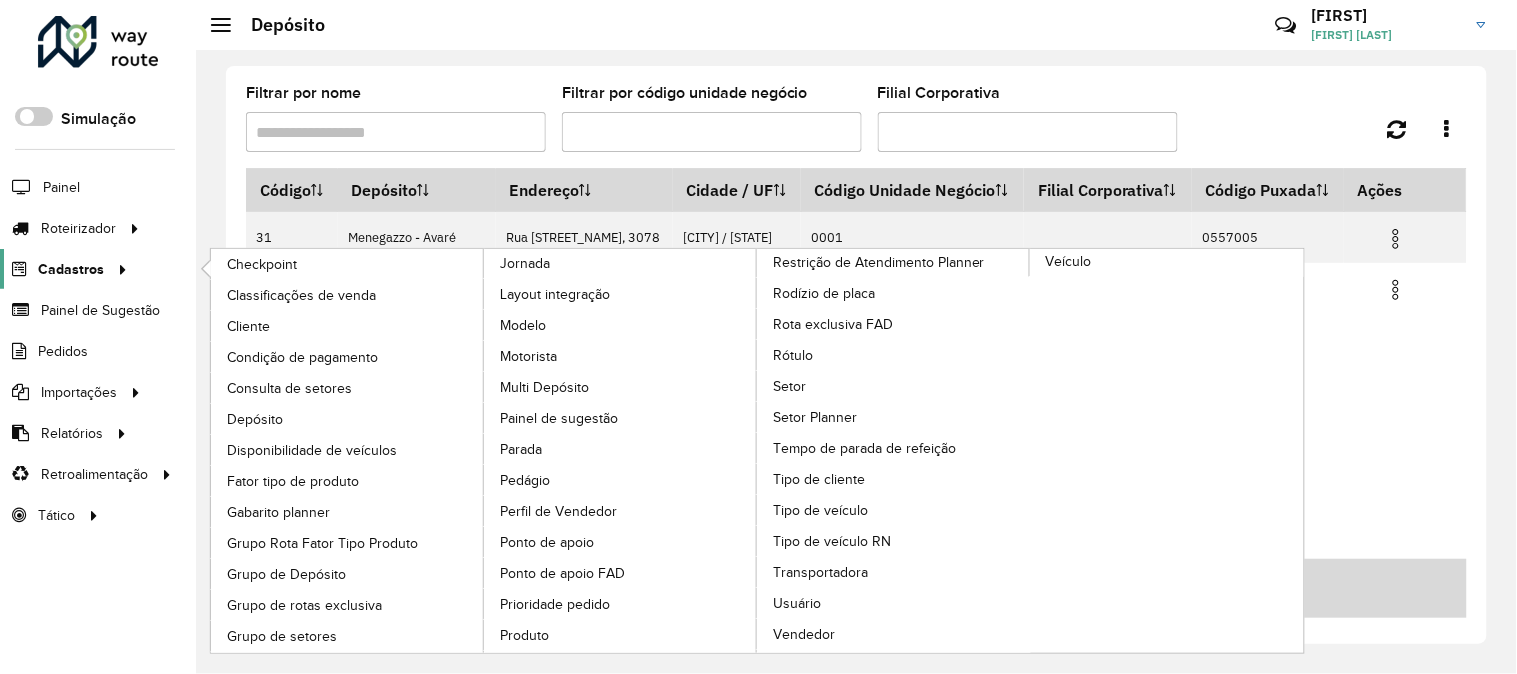 click 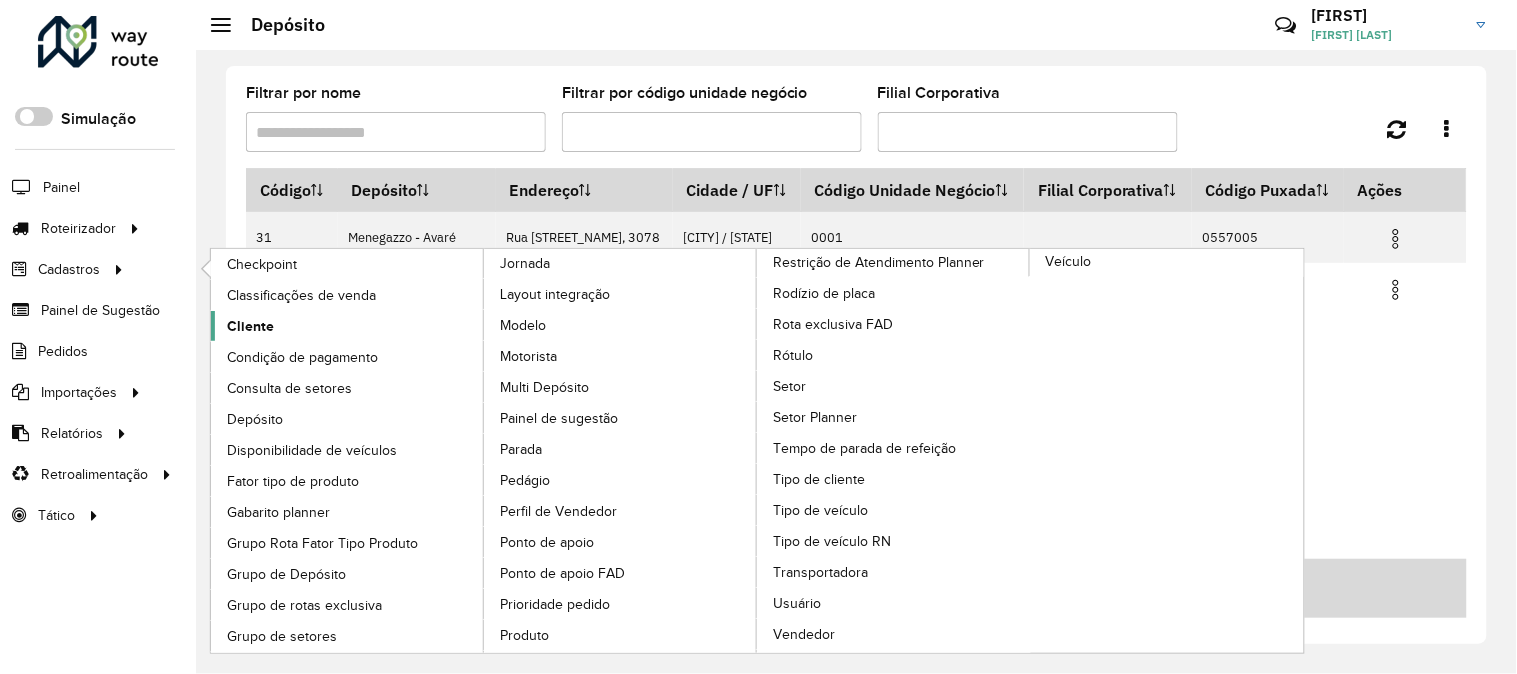 click on "Cliente" 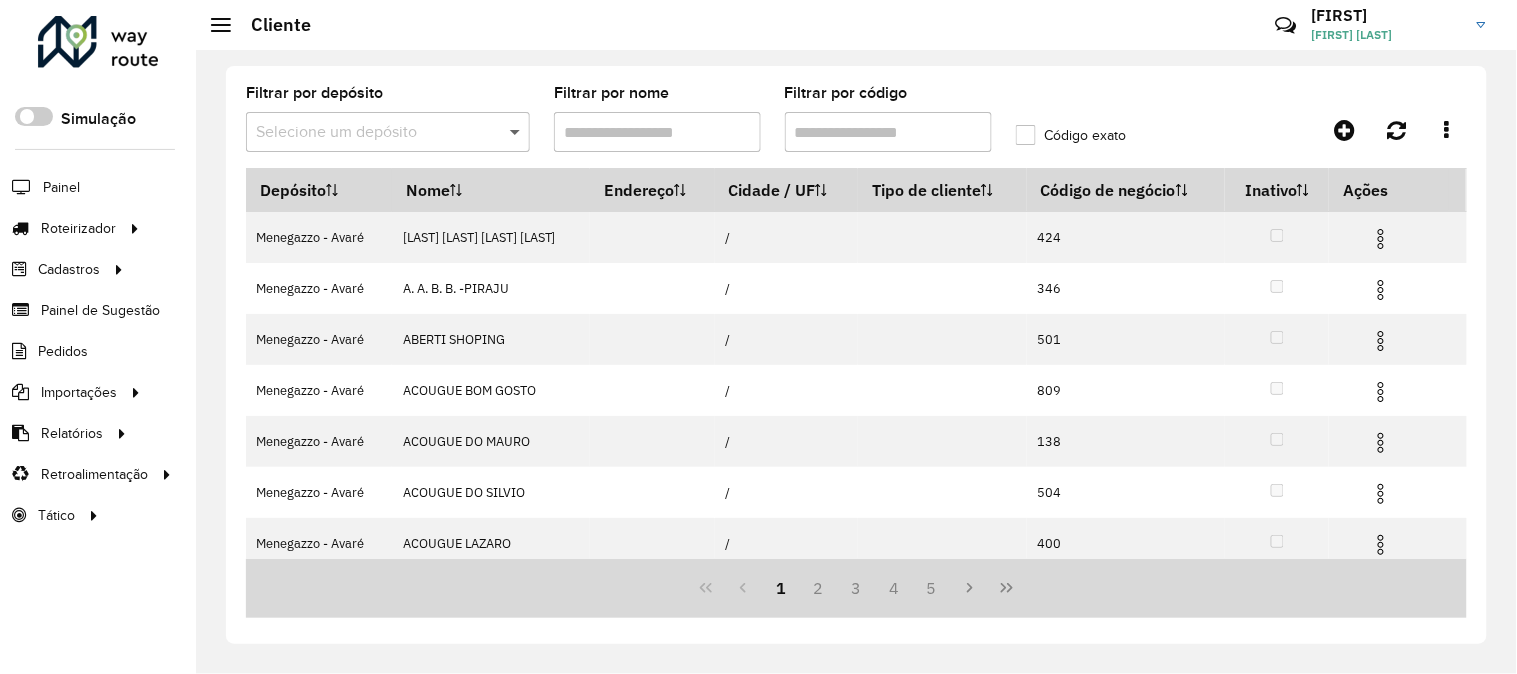 click on "Aguarde...  Pop-up bloqueado!  Seu navegador bloqueou automáticamente a abertura de uma nova janela.   Acesse as configurações e adicione o endereço do sistema a lista de permissão.   Fechar  Roteirizador AmbevTech Simulação Painel Roteirizador Entregas Vendas Cadastros Checkpoint Classificações de venda Cliente Condição de pagamento Consulta de setores Depósito Disponibilidade de veículos Fator tipo de produto Gabarito planner Grupo Rota Fator Tipo Produto Grupo de Depósito Grupo de rotas exclusiva Grupo de setores Jornada Layout integração Modelo Motorista Multi Depósito Painel de sugestão Parada Pedágio Perfil de Vendedor Ponto de apoio Ponto de apoio FAD Prioridade pedido Produto Restrição de Atendimento Planner Rodízio de placa Rota exclusiva FAD Rótulo Setor Setor Planner Tempo de parada de refeição Tipo de cliente Tipo de veículo Tipo de veículo RN Transportadora Usuário Vendedor Veículo Painel de Sugestão Pedidos Importações Classificação e volume de venda Clientes" at bounding box center [758, 337] 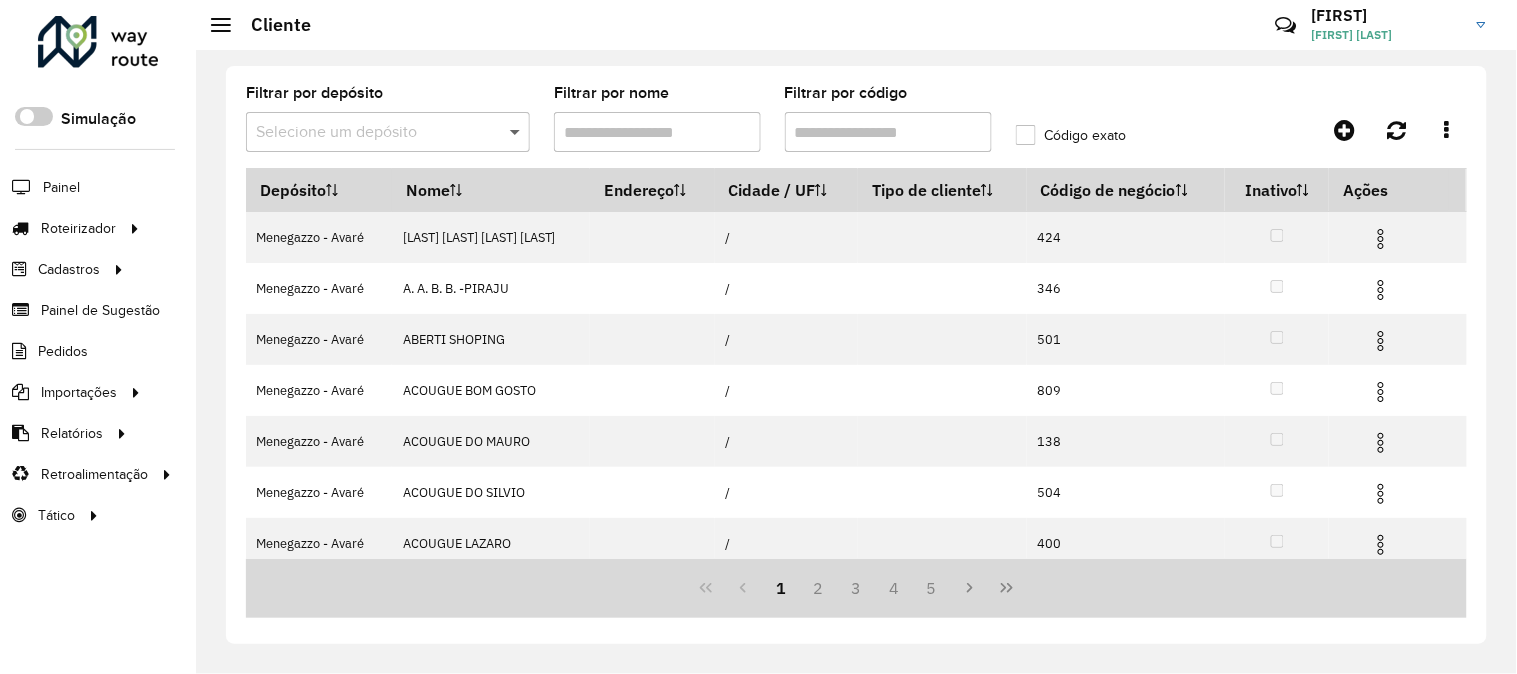 click at bounding box center [517, 132] 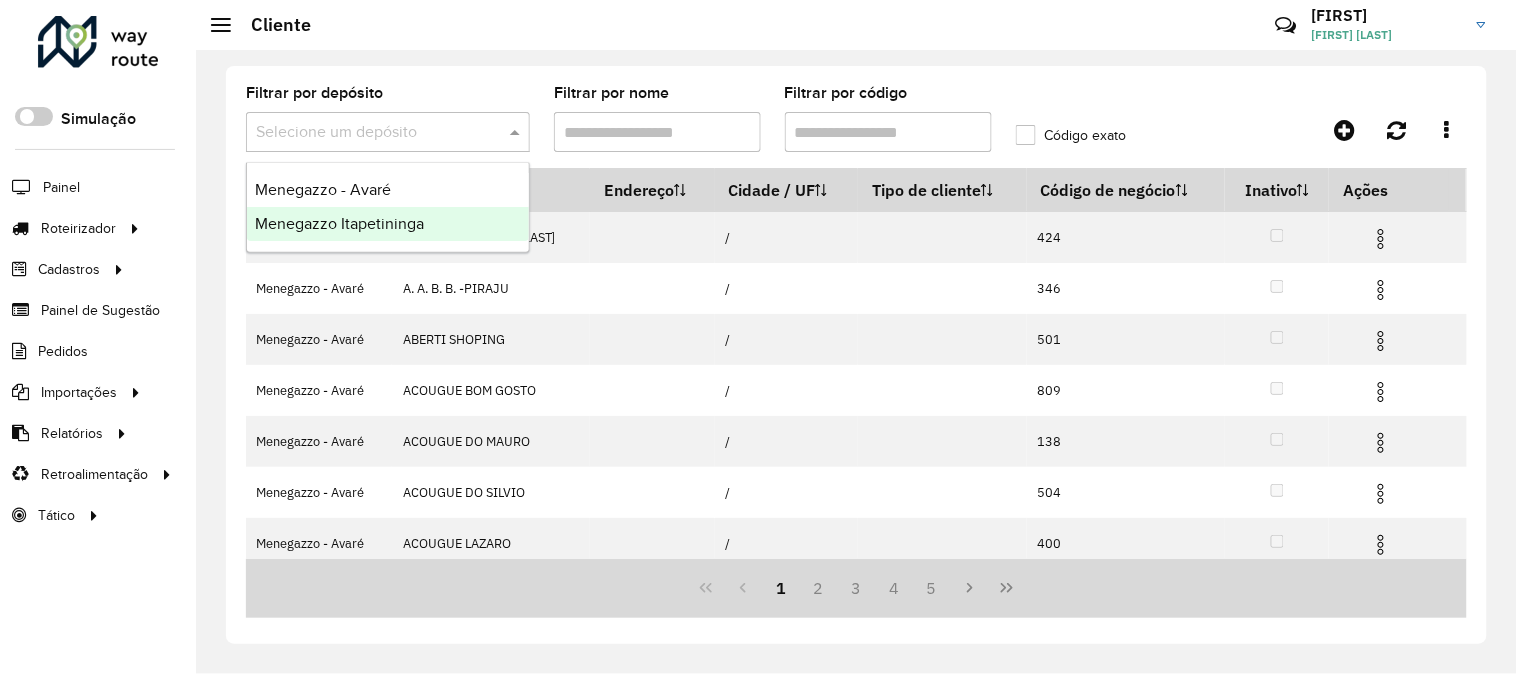 click on "Menegazzo Itapetininga" at bounding box center [388, 224] 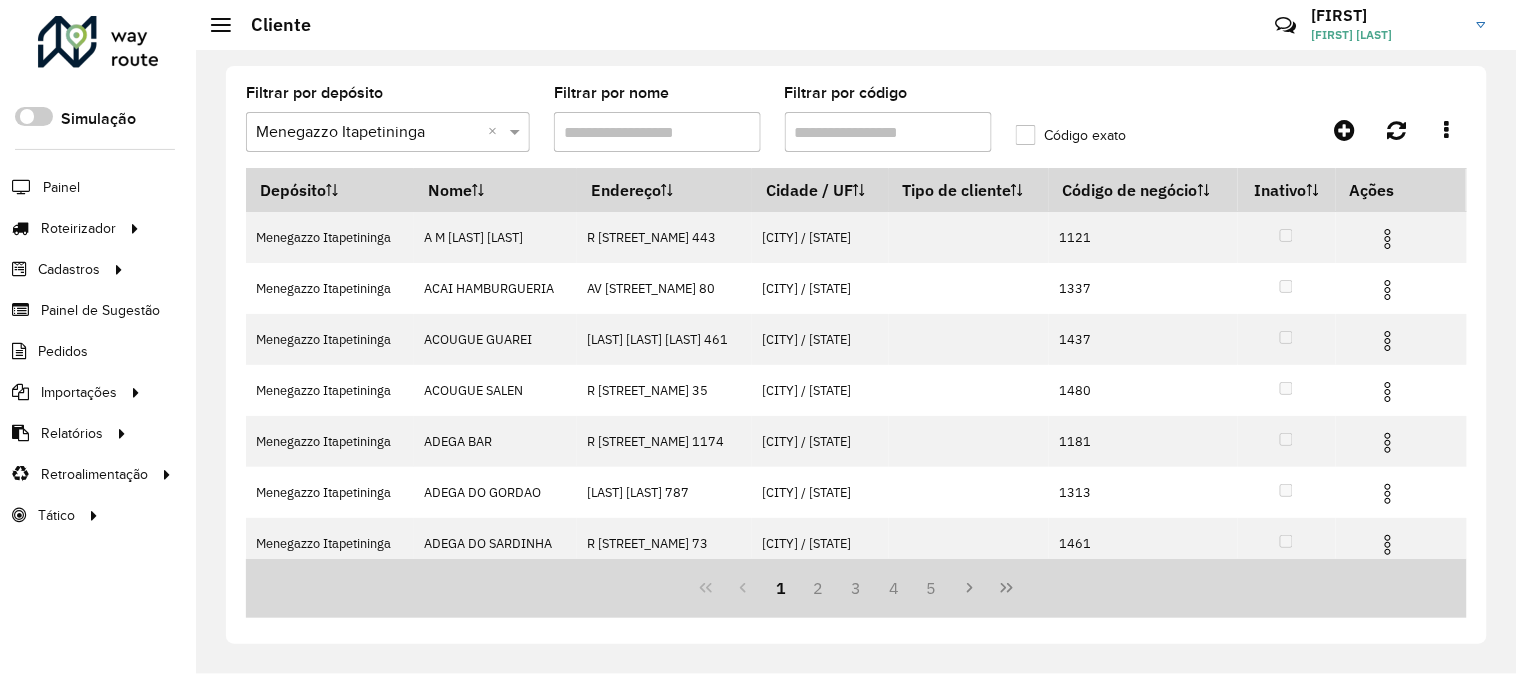 click on "Filtrar por código" at bounding box center [888, 132] 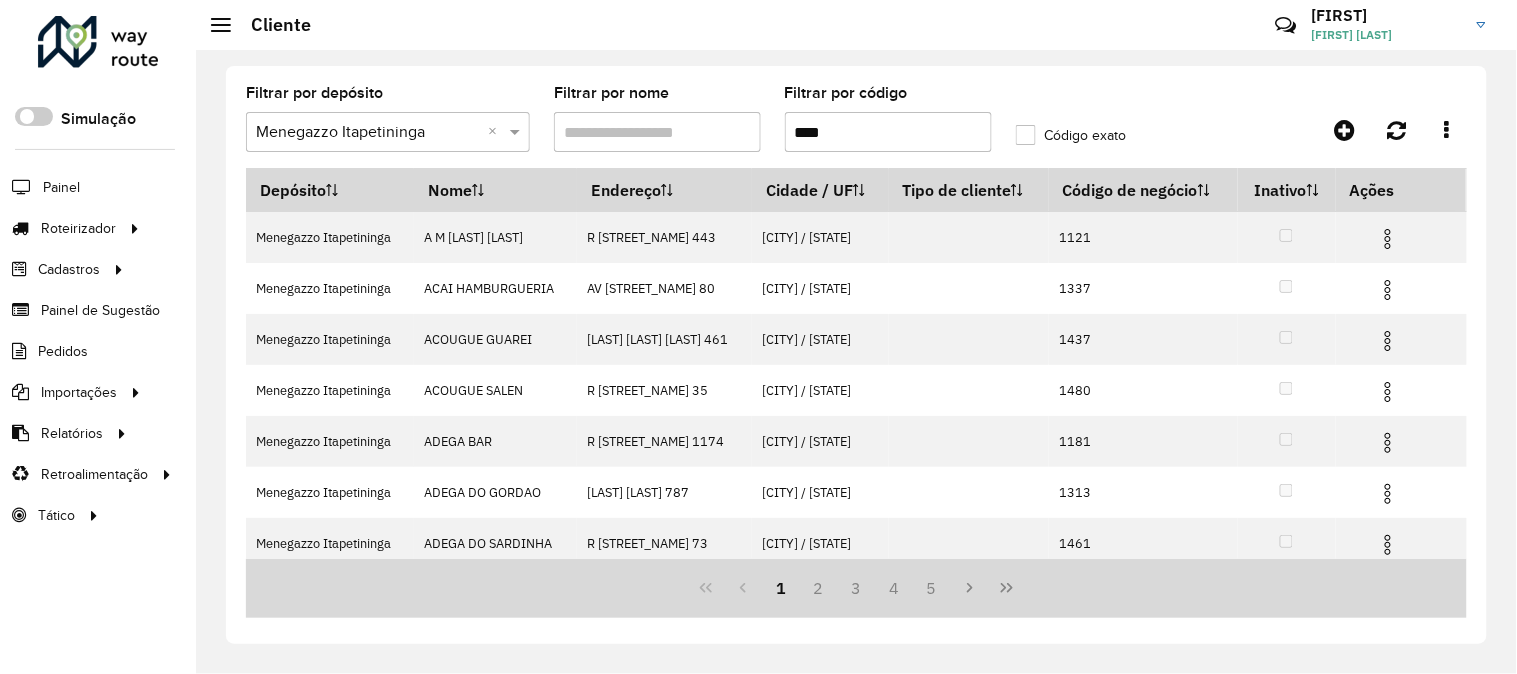 type on "****" 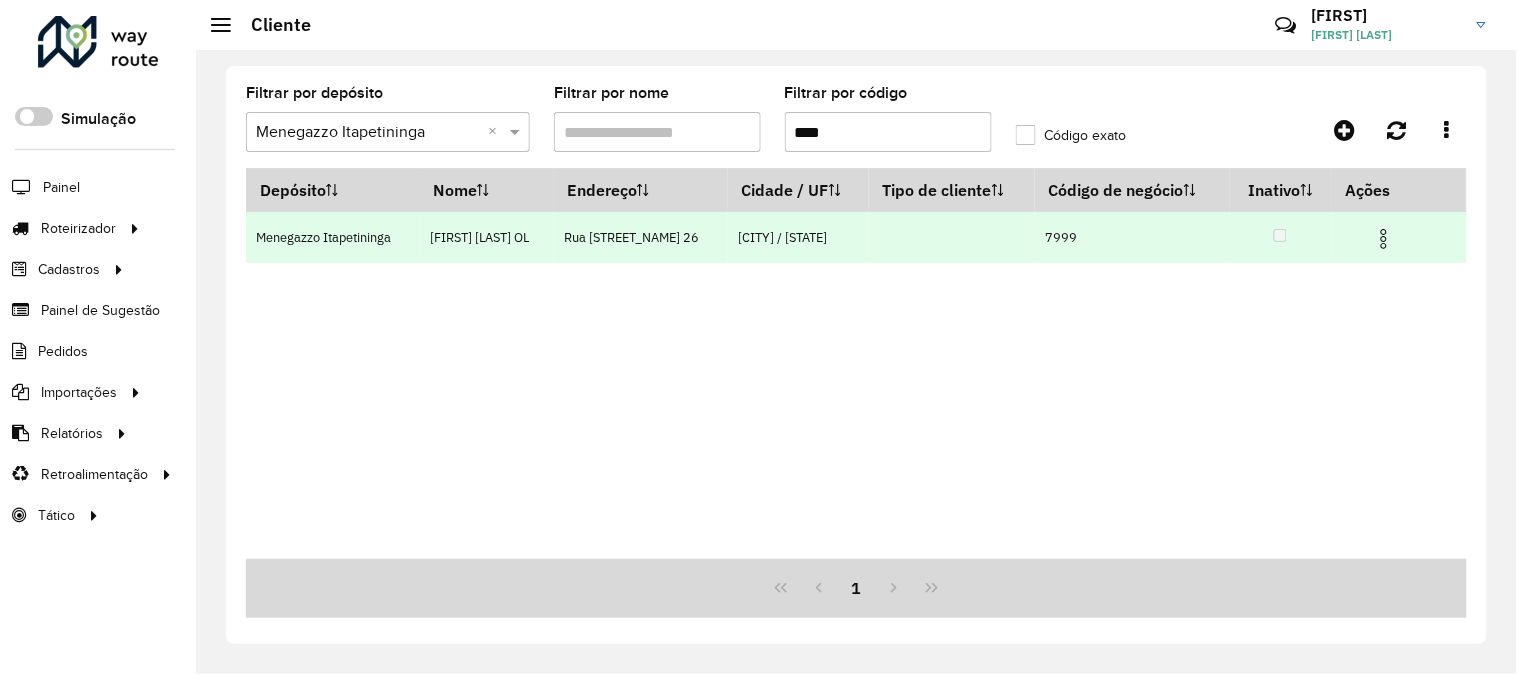 click at bounding box center (1384, 239) 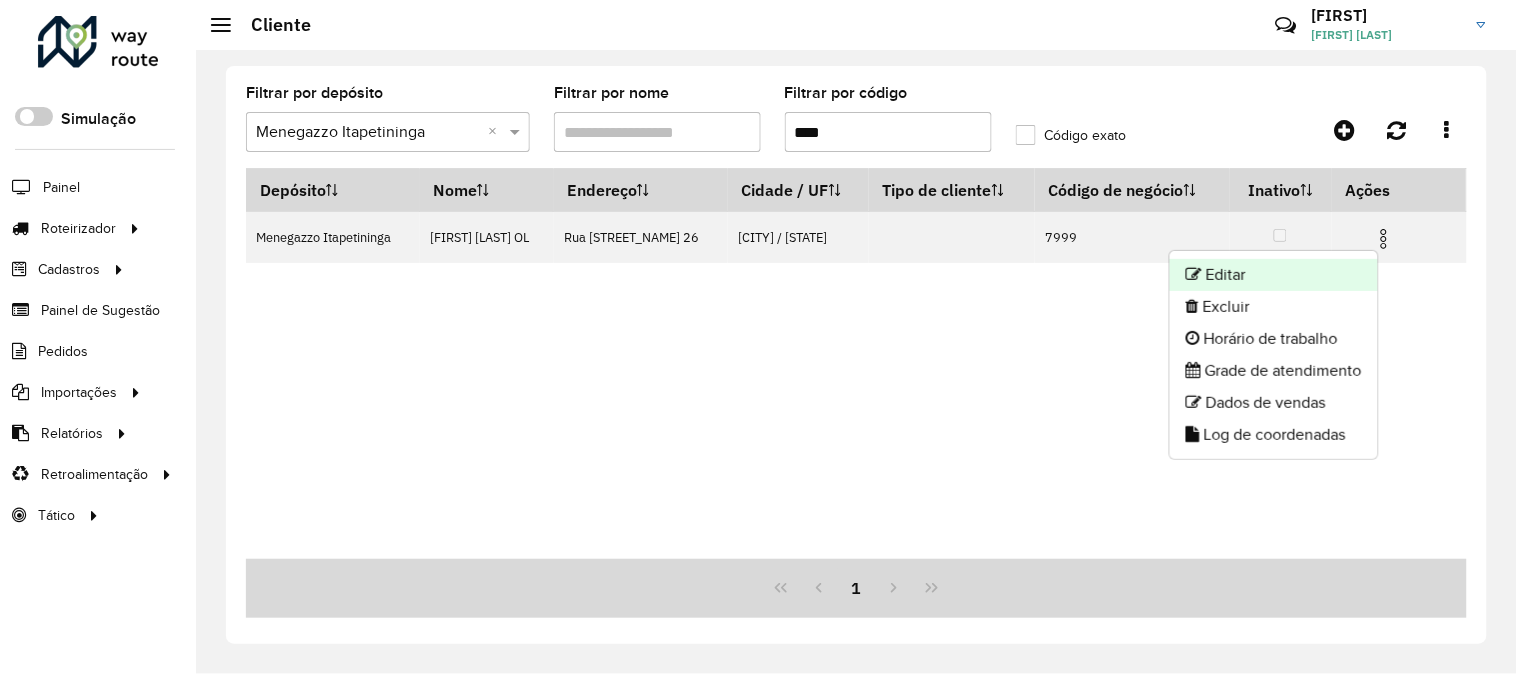 click on "Editar" 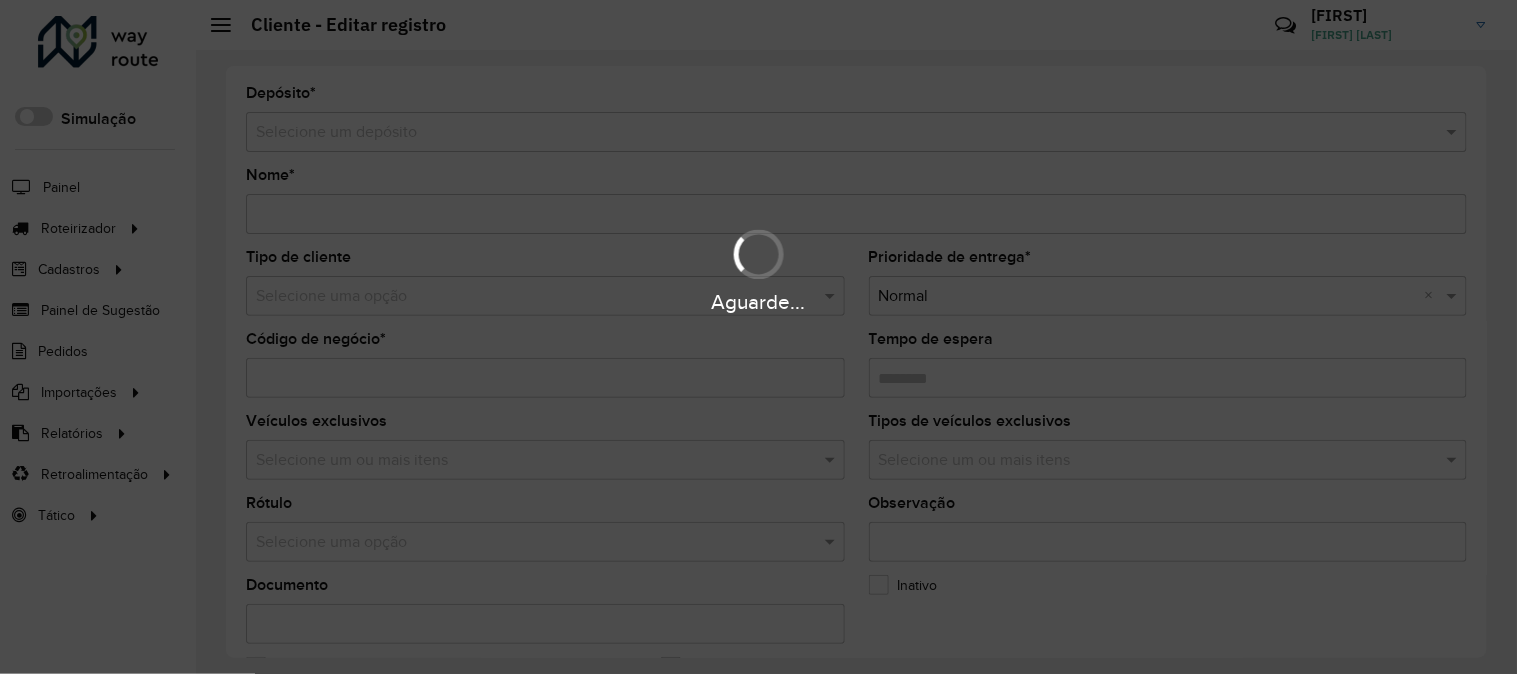 type on "**********" 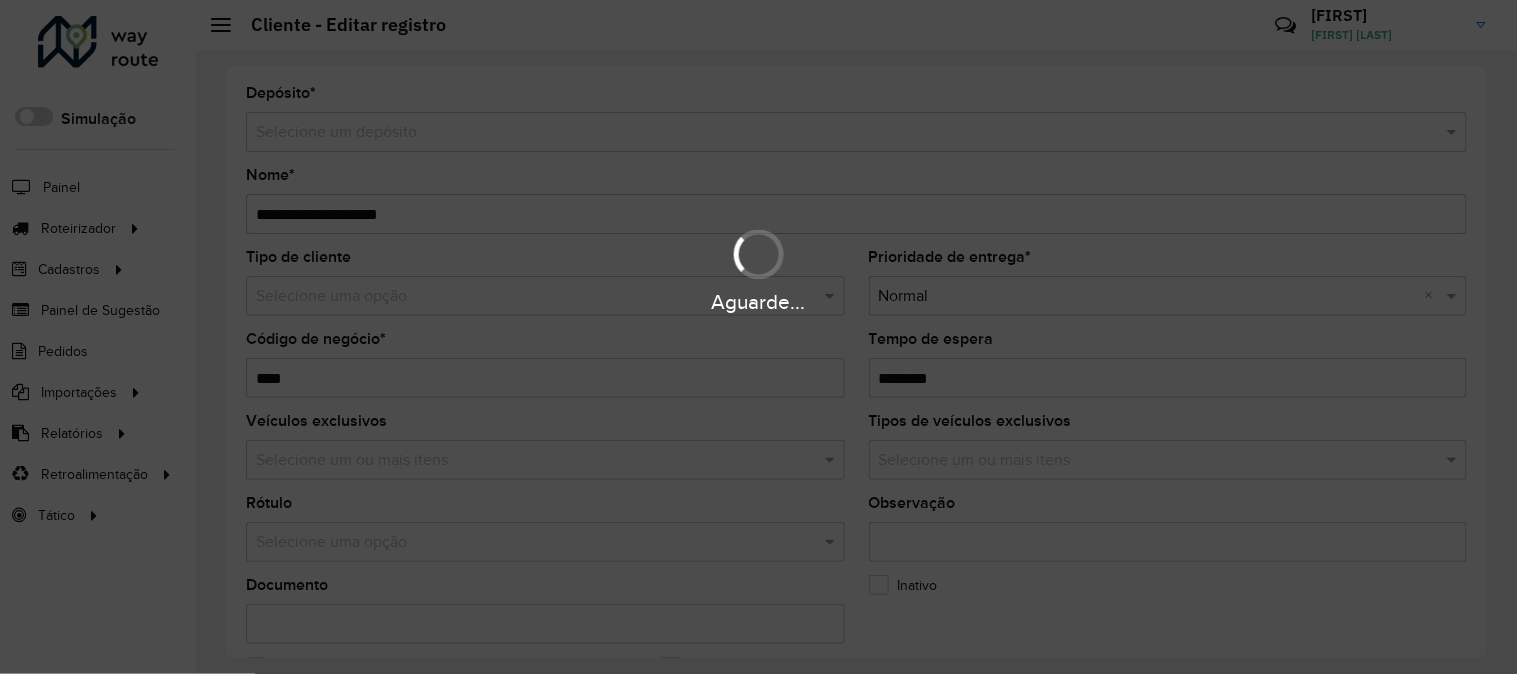 type on "**********" 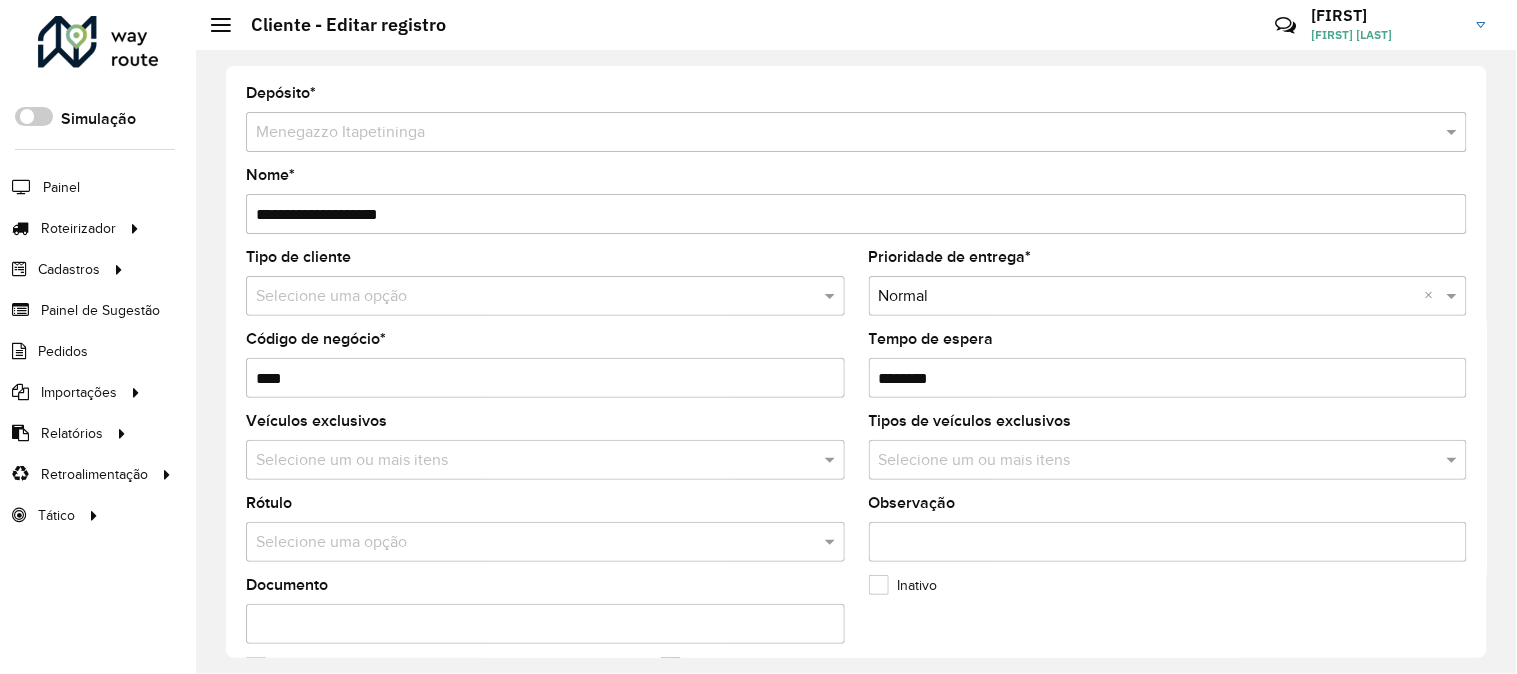 scroll, scrollTop: 632, scrollLeft: 0, axis: vertical 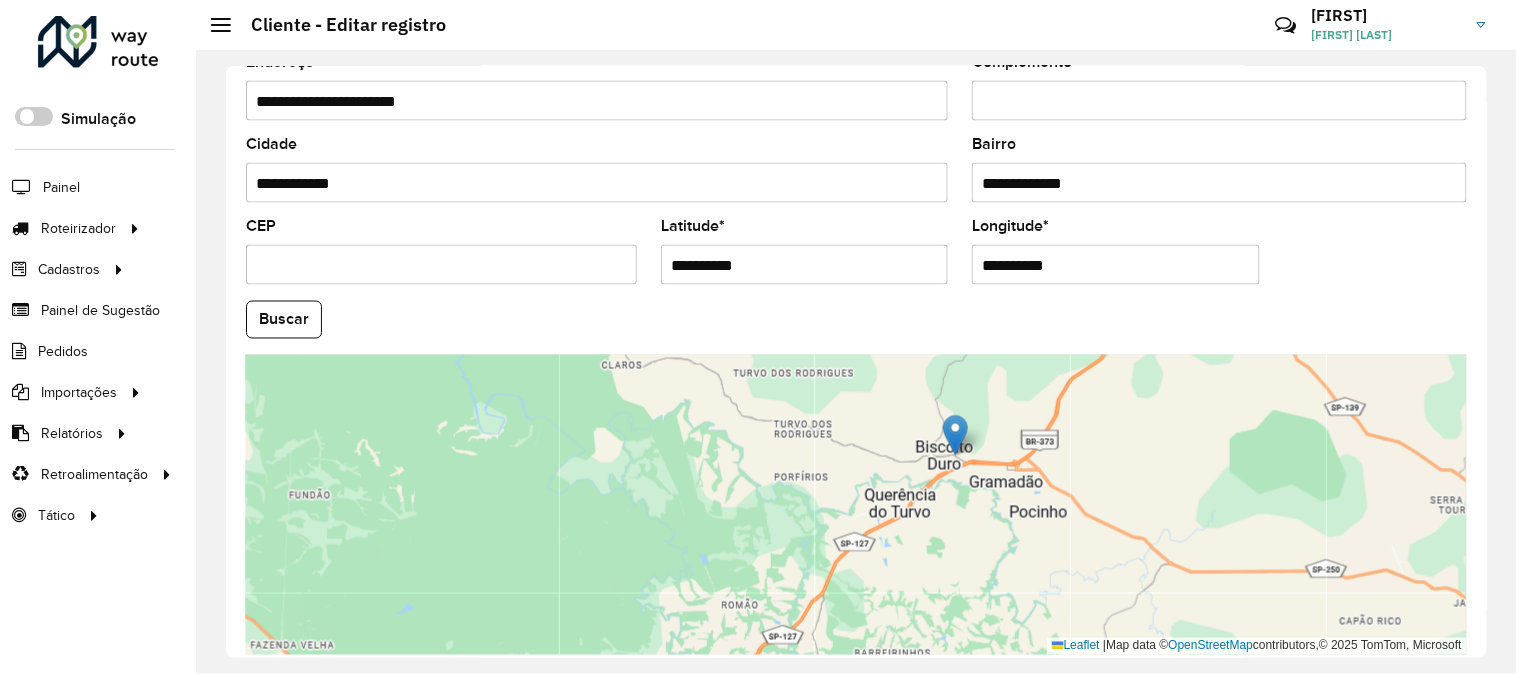 drag, startPoint x: 1070, startPoint y: 596, endPoint x: 1064, endPoint y: 574, distance: 22.803509 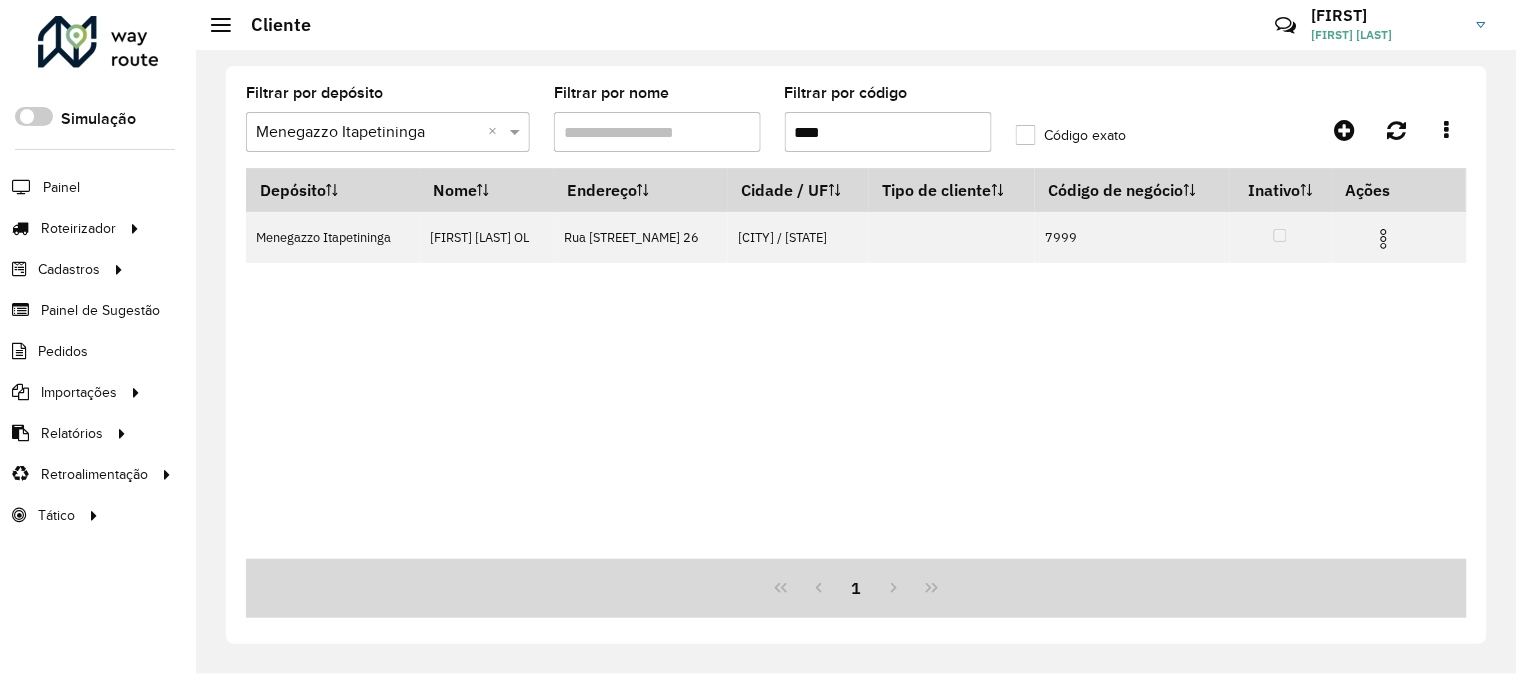 drag, startPoint x: 851, startPoint y: 132, endPoint x: 747, endPoint y: 137, distance: 104.120125 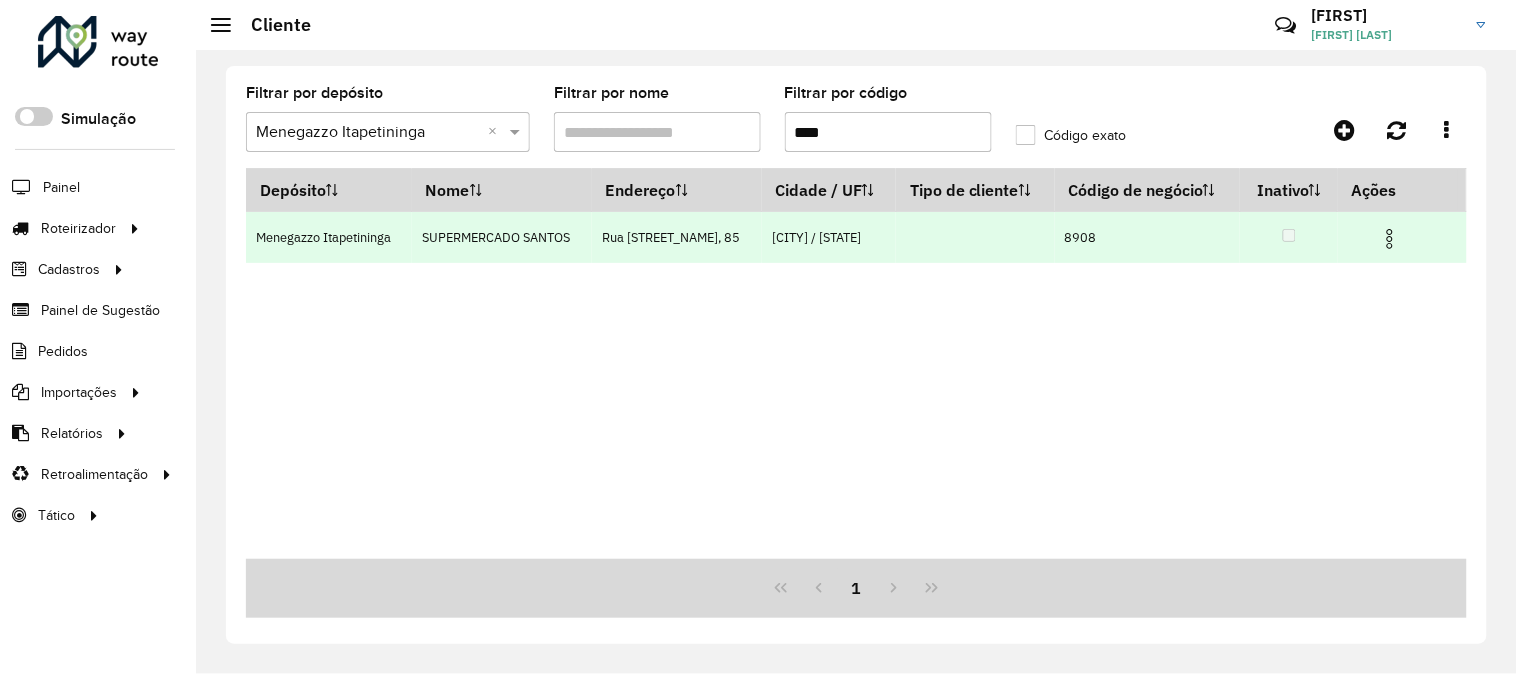 click at bounding box center [1398, 237] 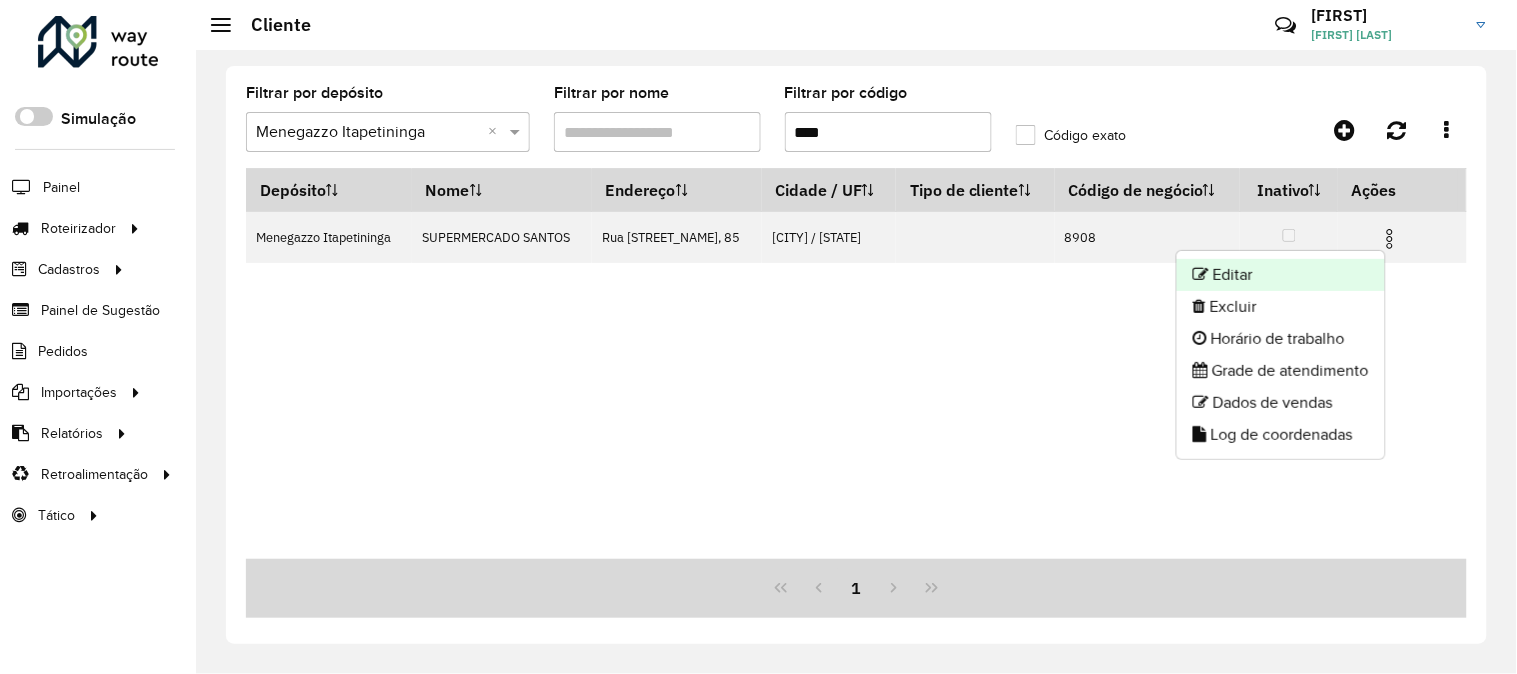 click on "Editar" 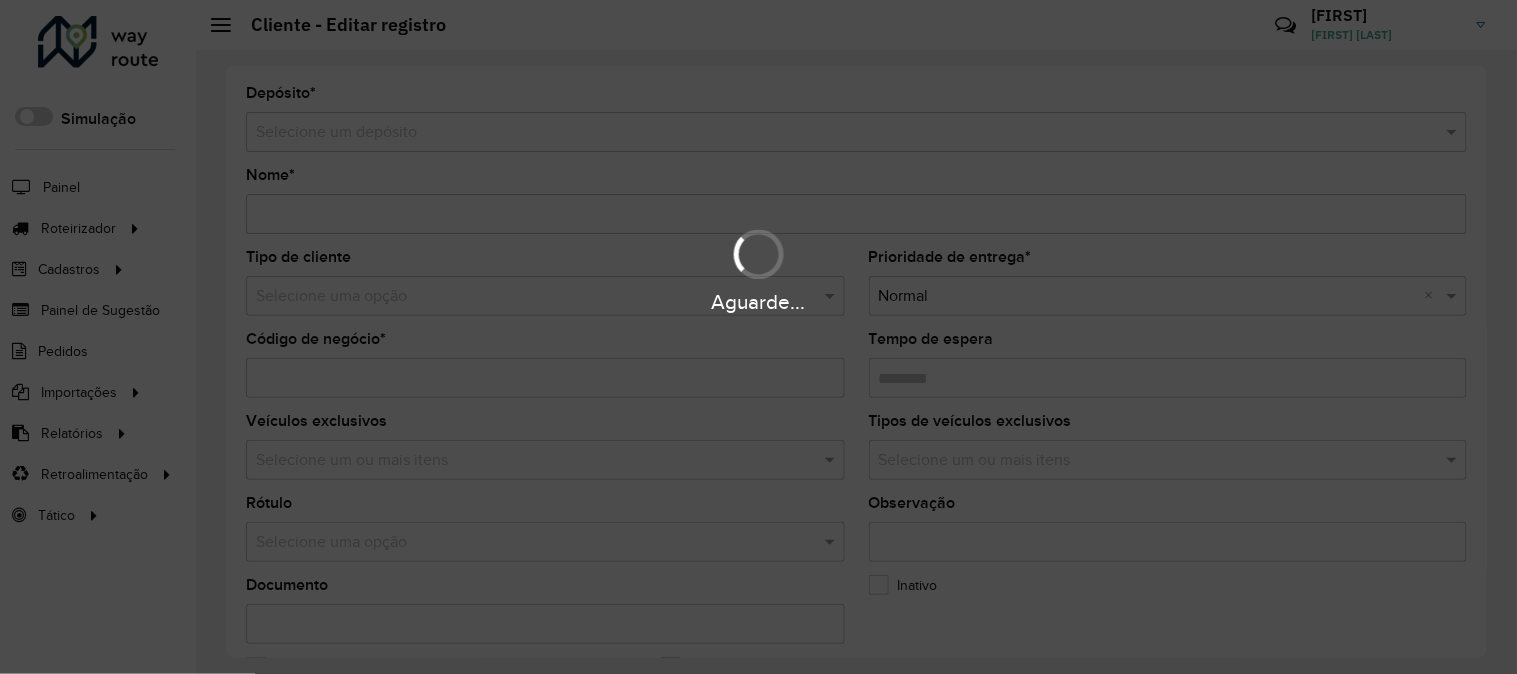 type on "**********" 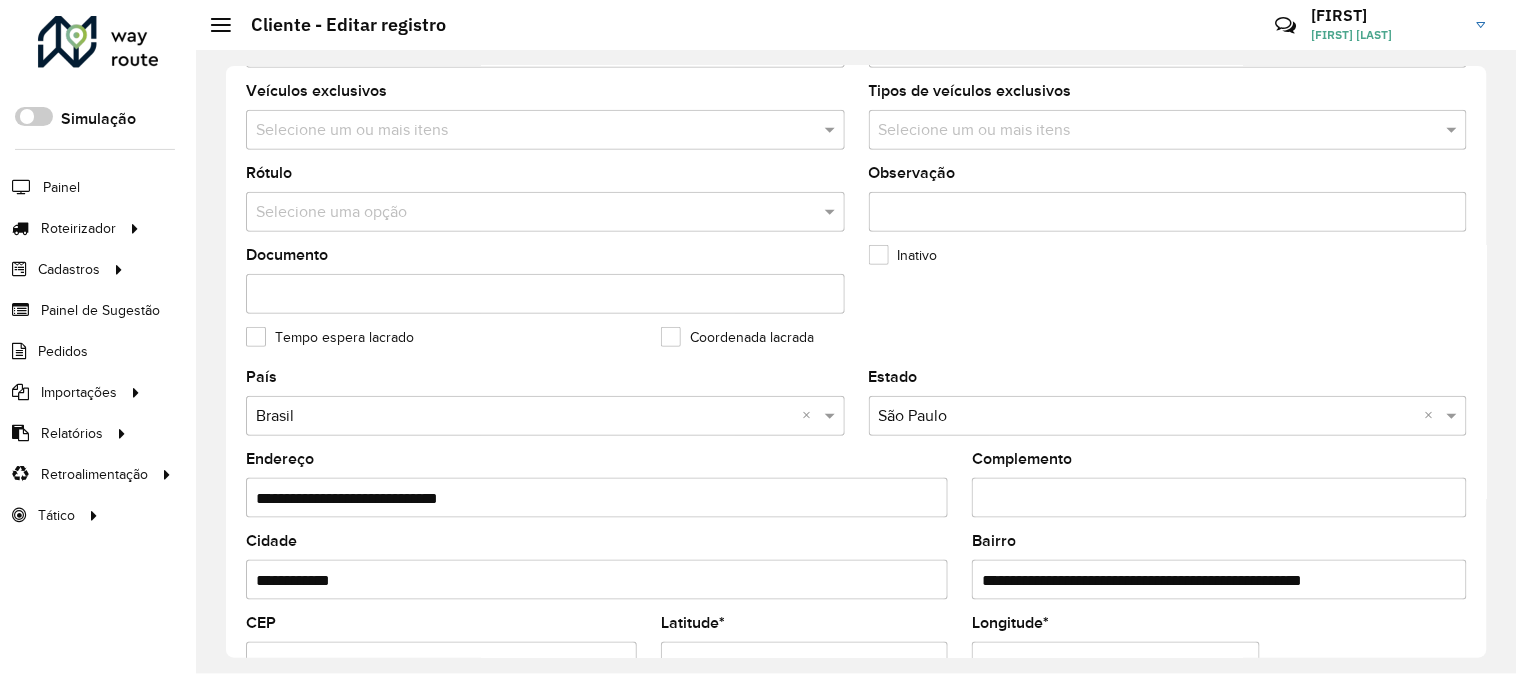 scroll, scrollTop: 632, scrollLeft: 0, axis: vertical 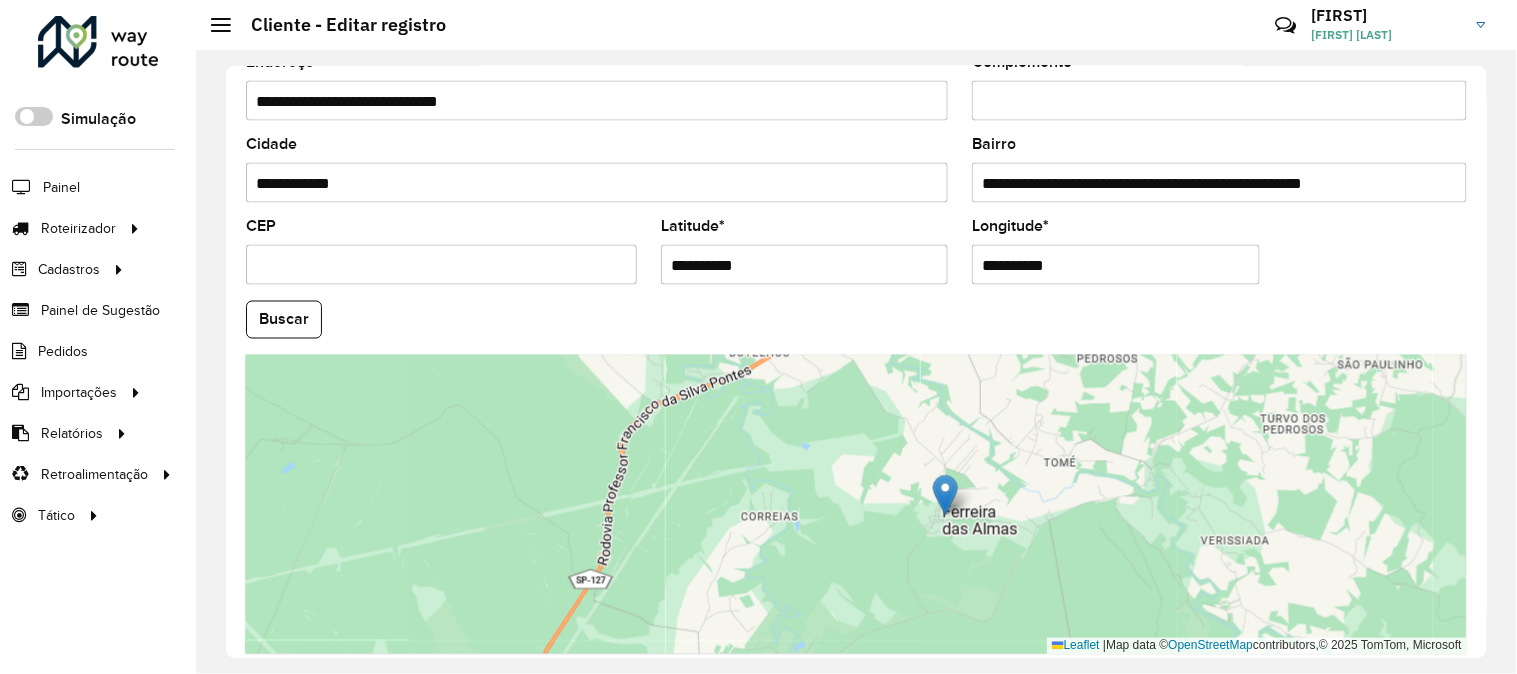 drag, startPoint x: 1064, startPoint y: 606, endPoint x: 1033, endPoint y: 600, distance: 31.575306 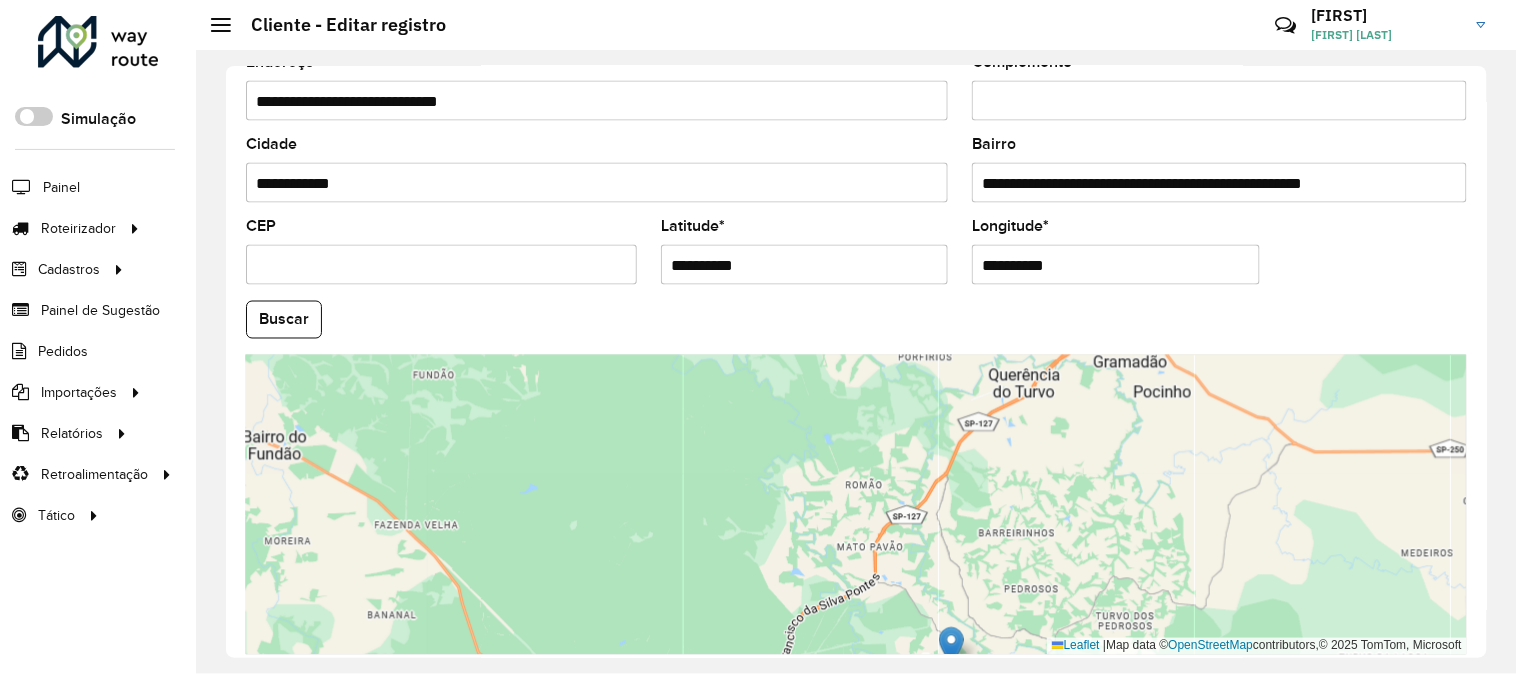 drag, startPoint x: 1083, startPoint y: 462, endPoint x: 1051, endPoint y: 551, distance: 94.57801 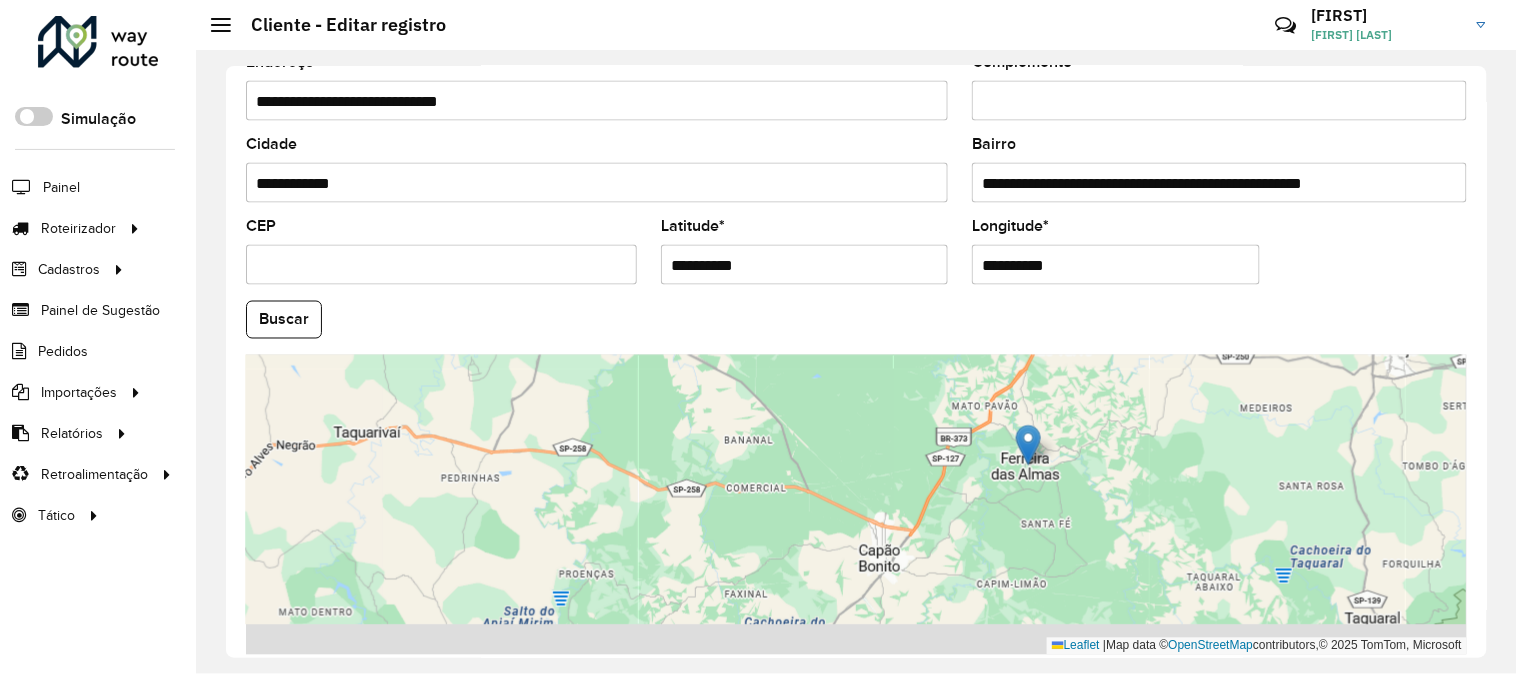 drag, startPoint x: 1081, startPoint y: 535, endPoint x: 1088, endPoint y: 402, distance: 133.18408 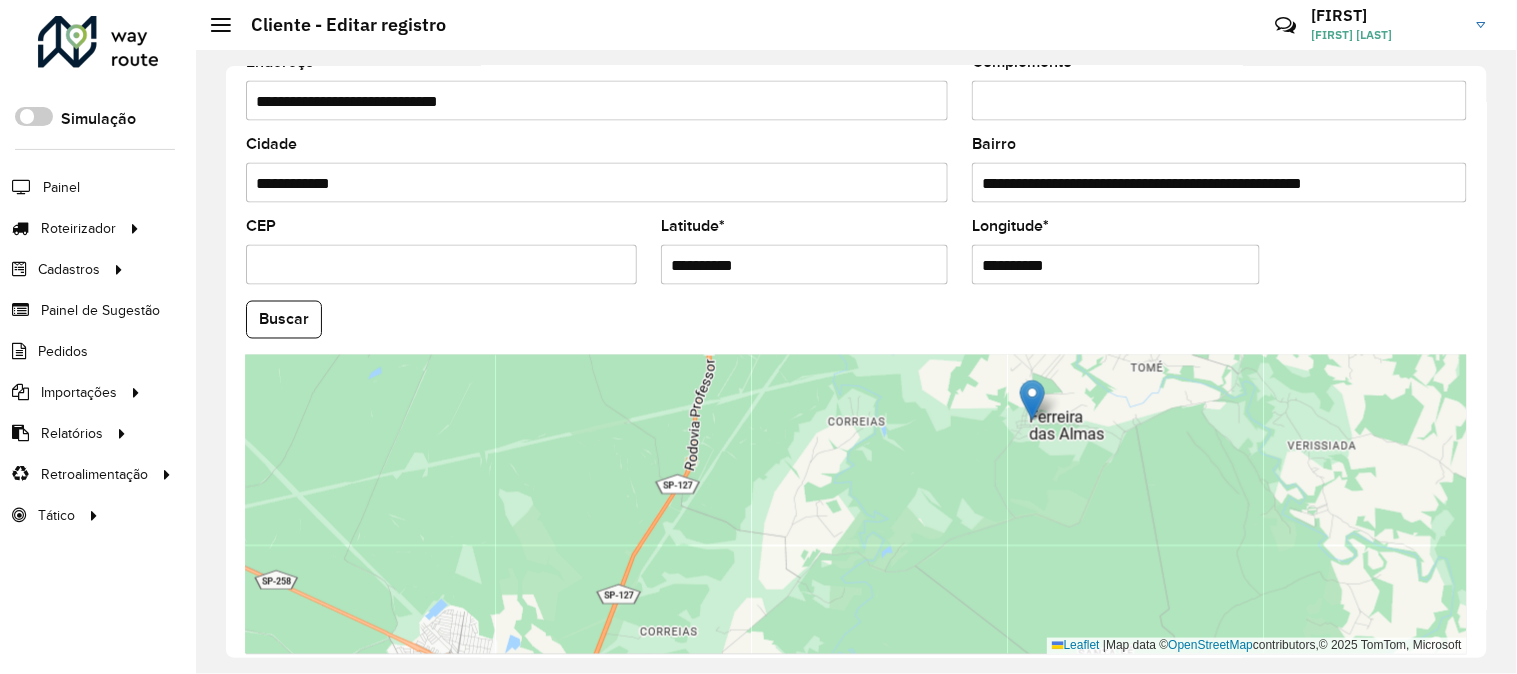 drag, startPoint x: 975, startPoint y: 442, endPoint x: 940, endPoint y: 547, distance: 110.67972 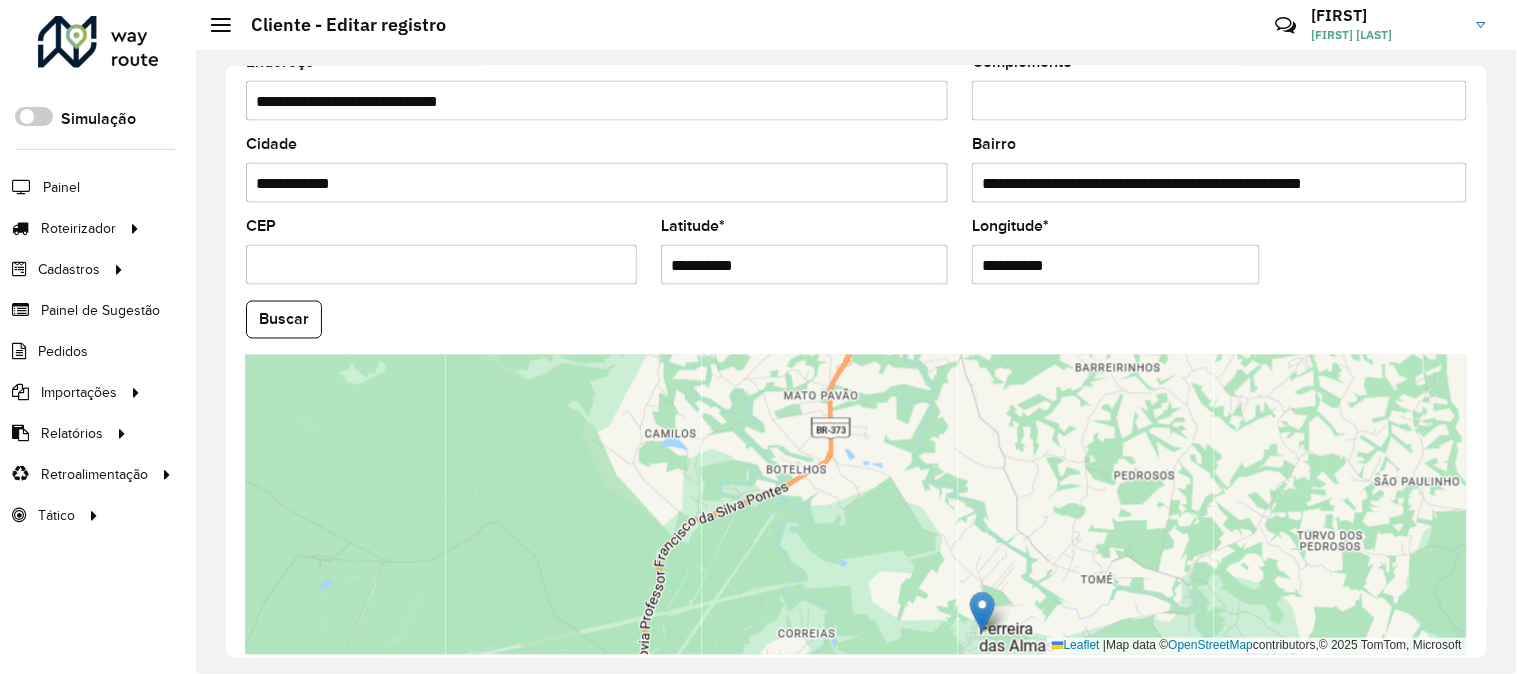drag, startPoint x: 1191, startPoint y: 407, endPoint x: 1164, endPoint y: 574, distance: 169.16855 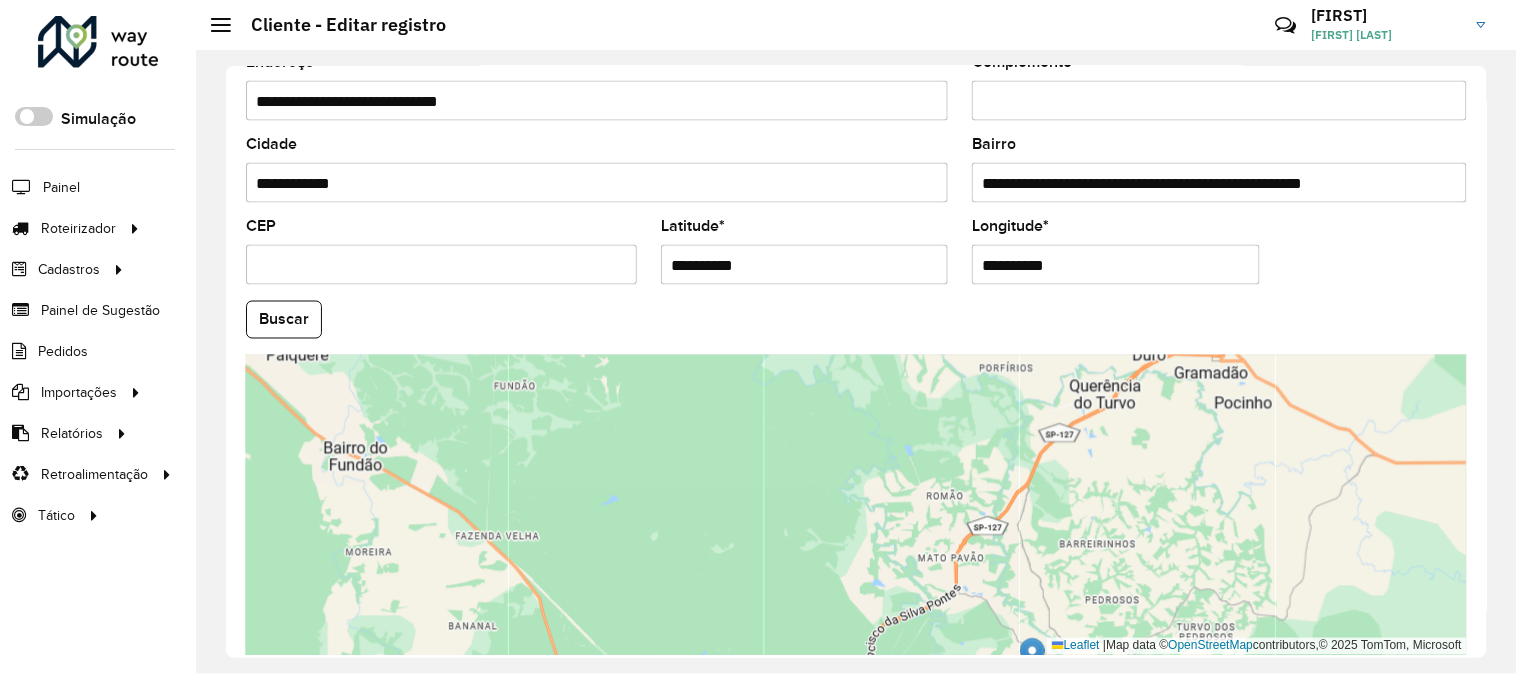 drag, startPoint x: 1197, startPoint y: 535, endPoint x: 1098, endPoint y: 586, distance: 111.364265 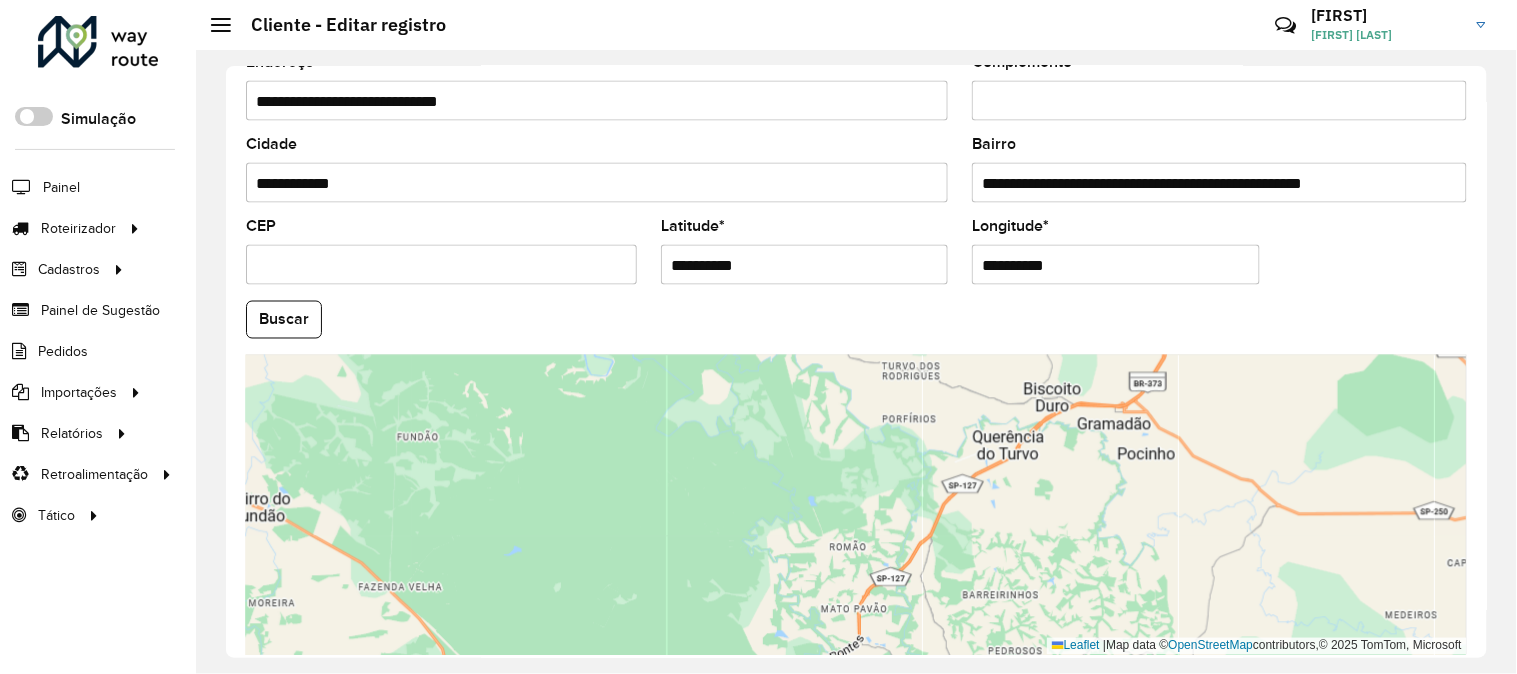 click 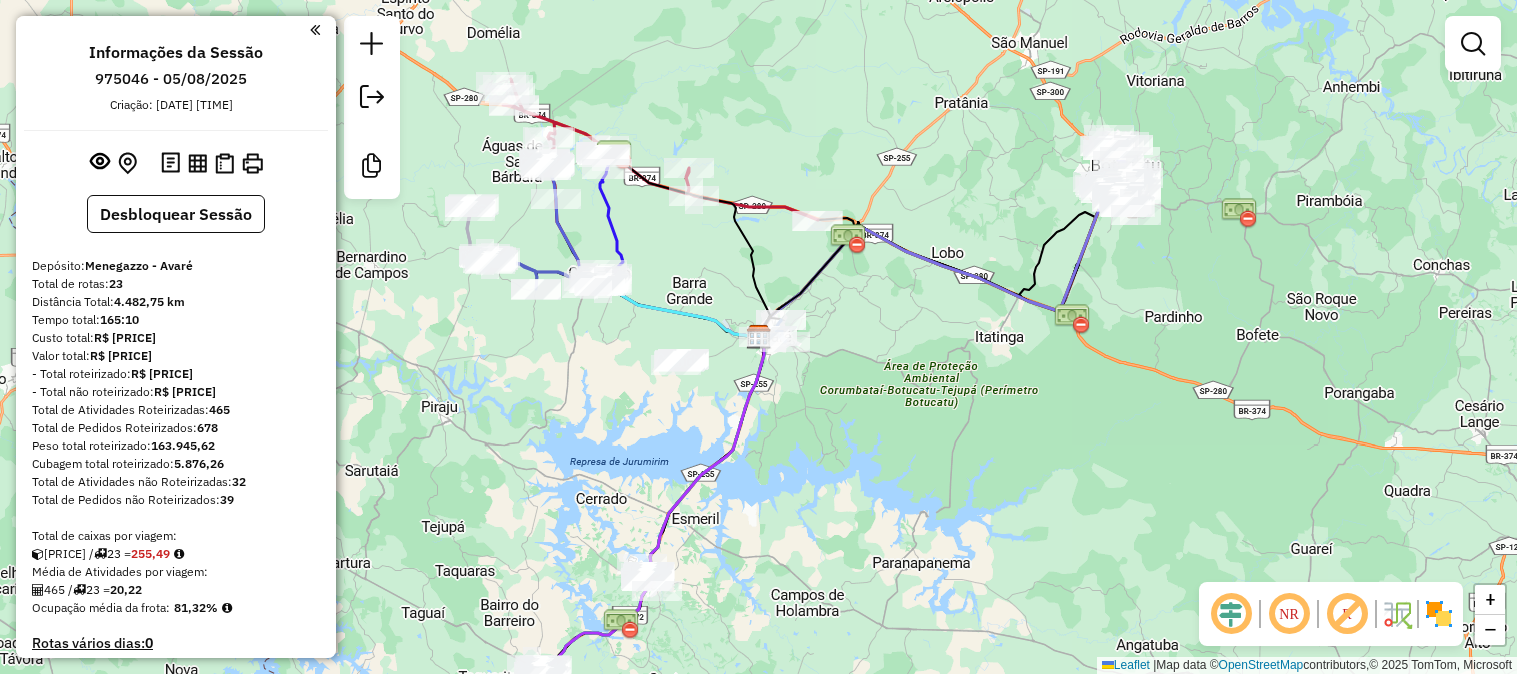 scroll, scrollTop: 0, scrollLeft: 0, axis: both 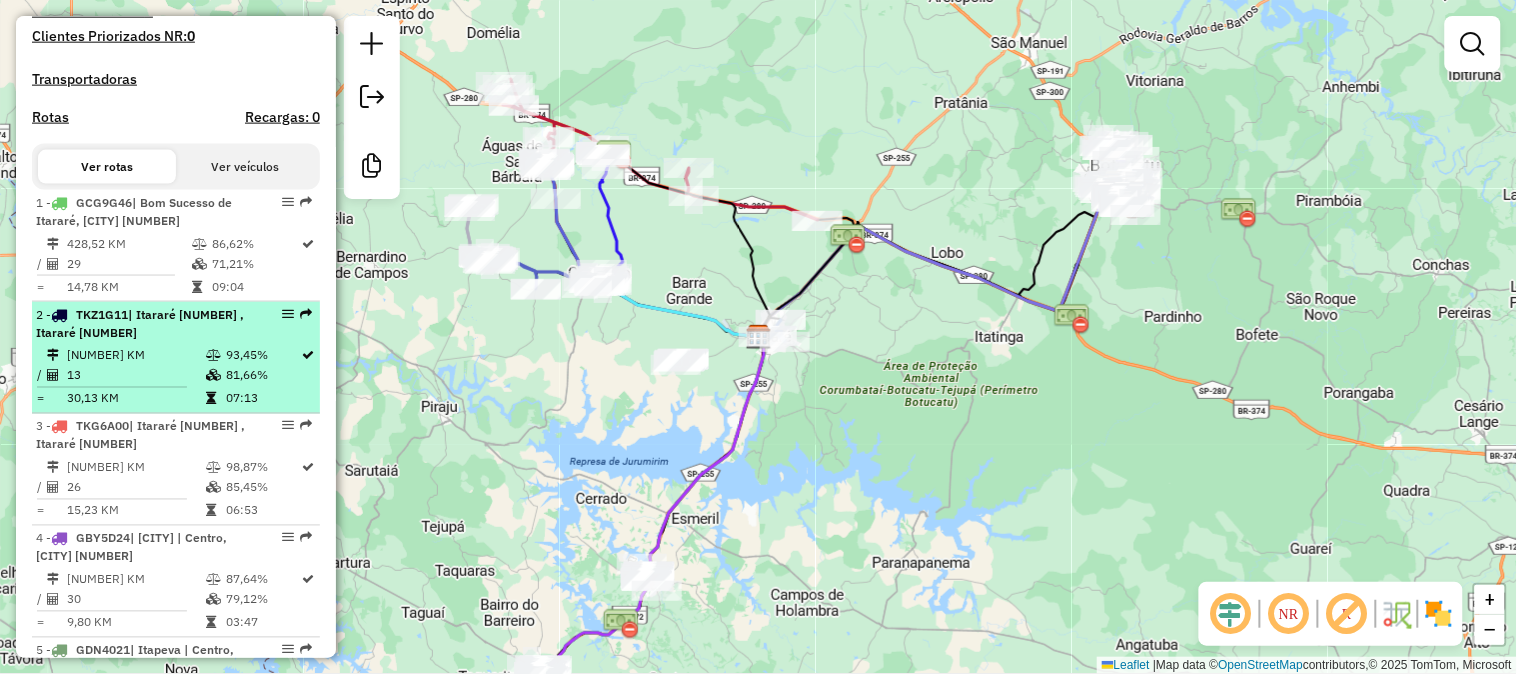 click on "93,45%" at bounding box center (263, 356) 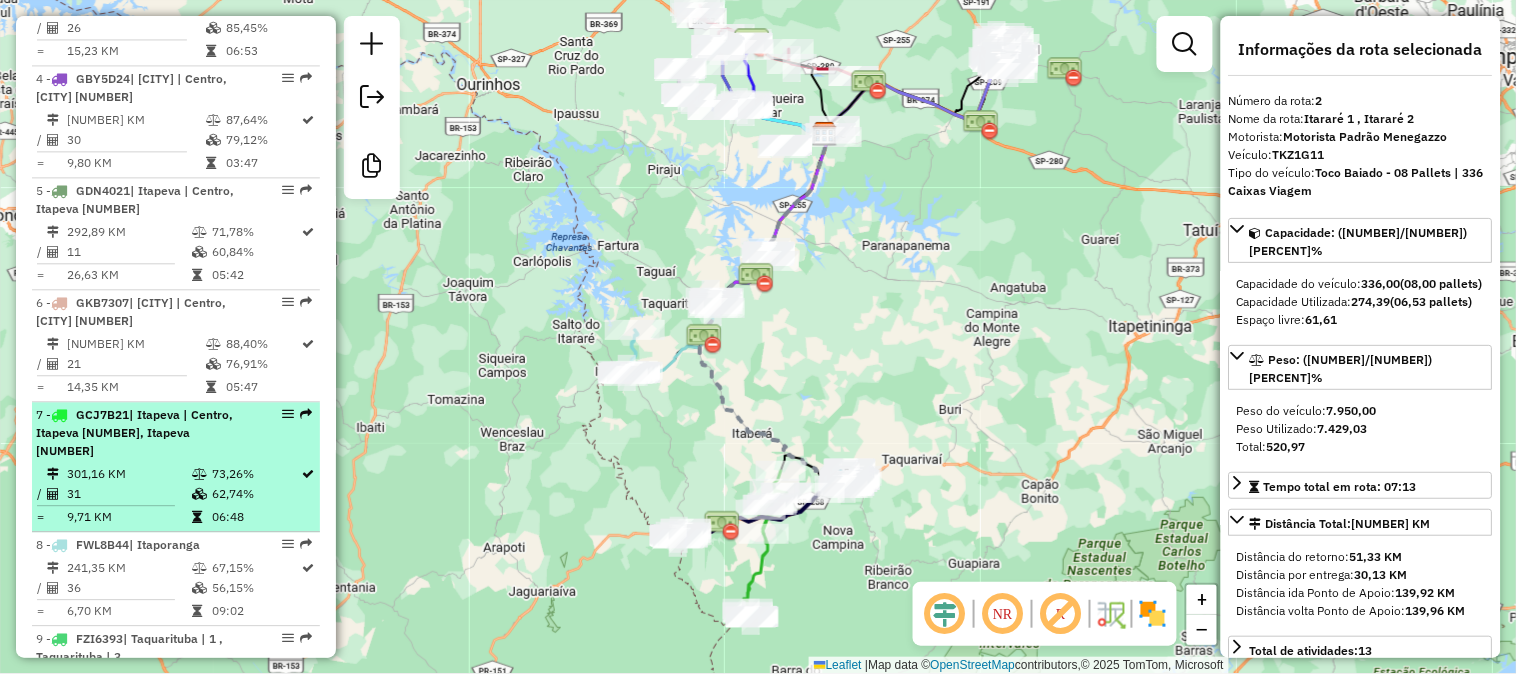 scroll, scrollTop: 1264, scrollLeft: 0, axis: vertical 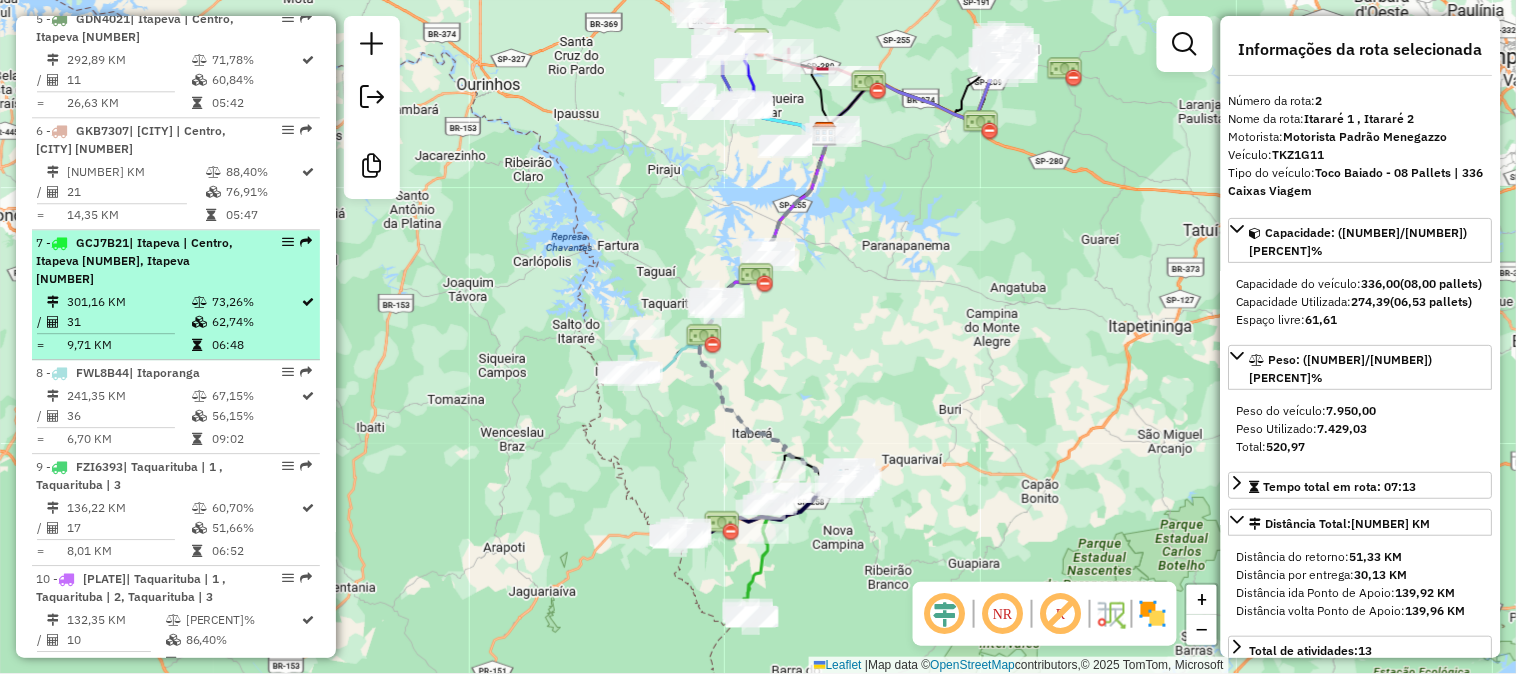 click on "301,16 KM" at bounding box center (128, 302) 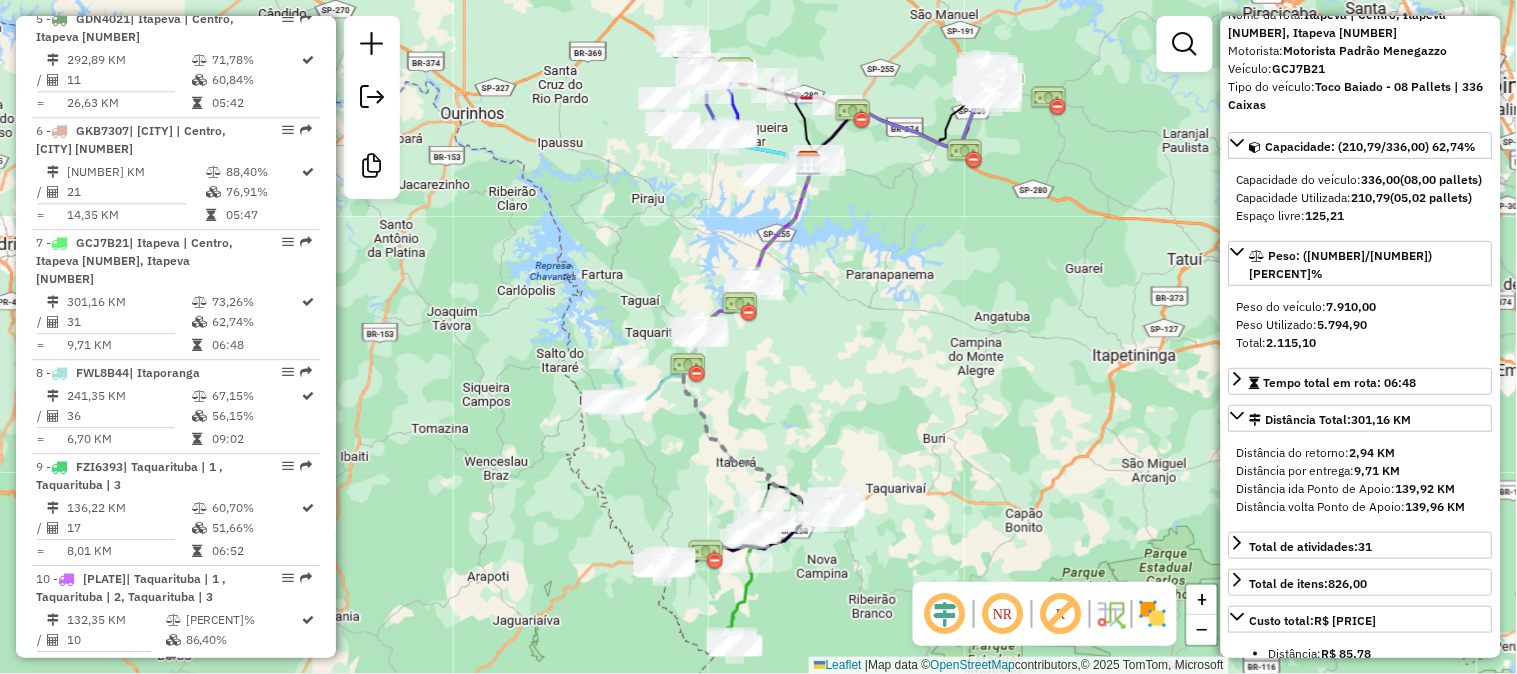 scroll, scrollTop: 315, scrollLeft: 0, axis: vertical 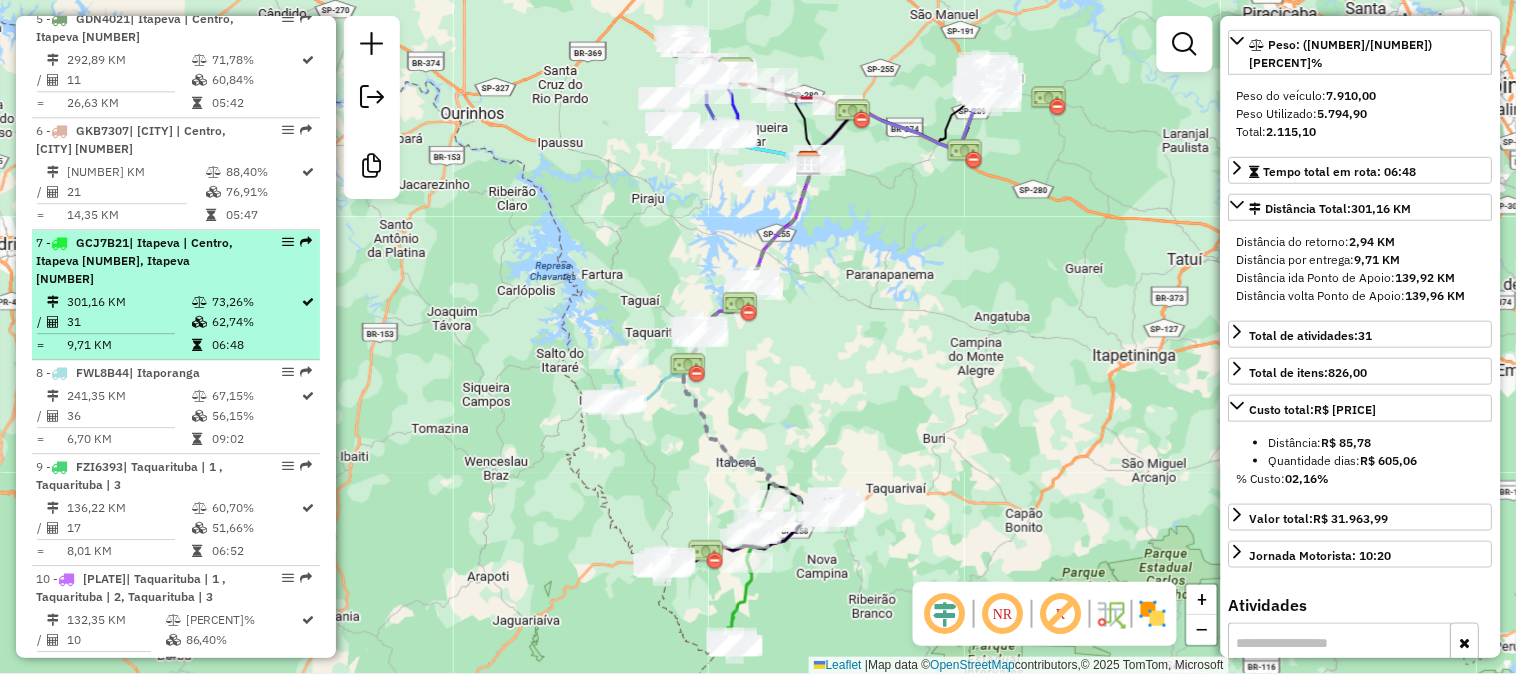 click on "62,74%" at bounding box center [256, 322] 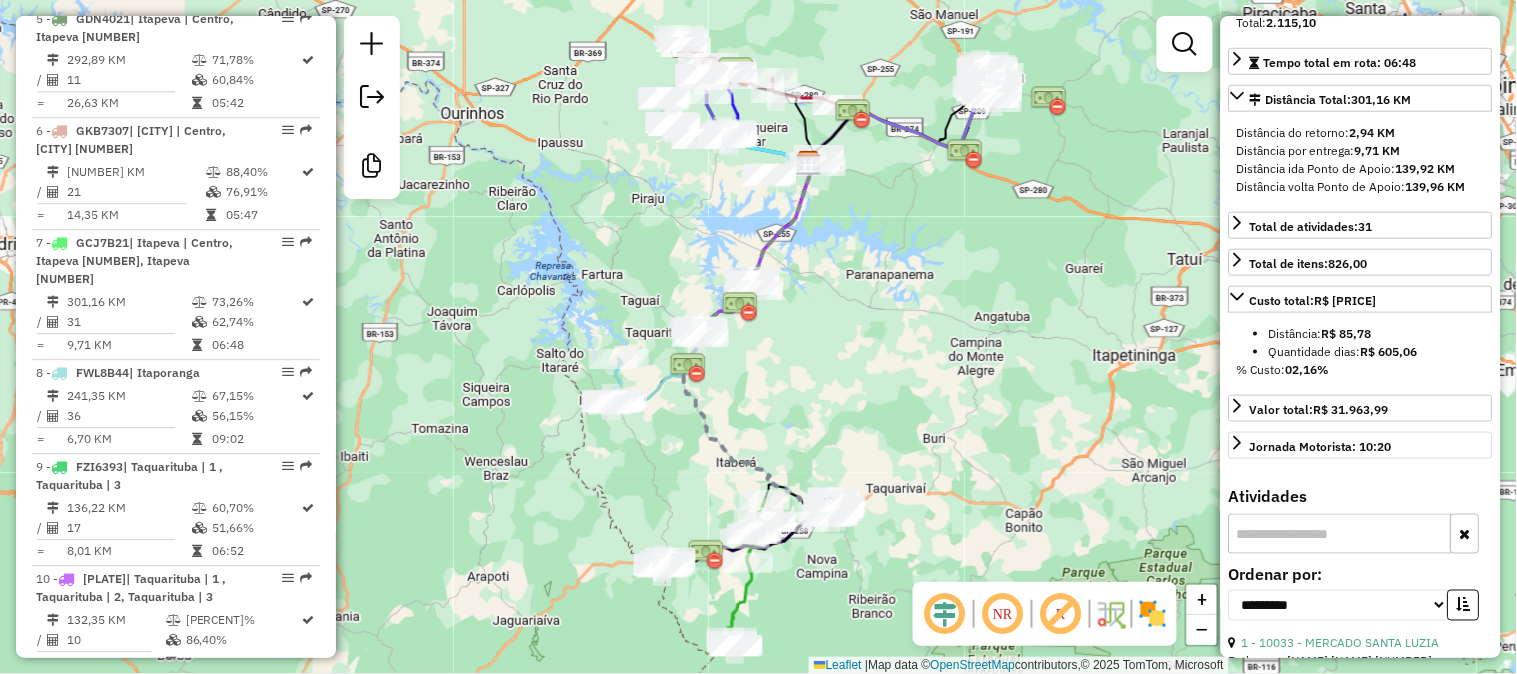 scroll, scrollTop: 474, scrollLeft: 0, axis: vertical 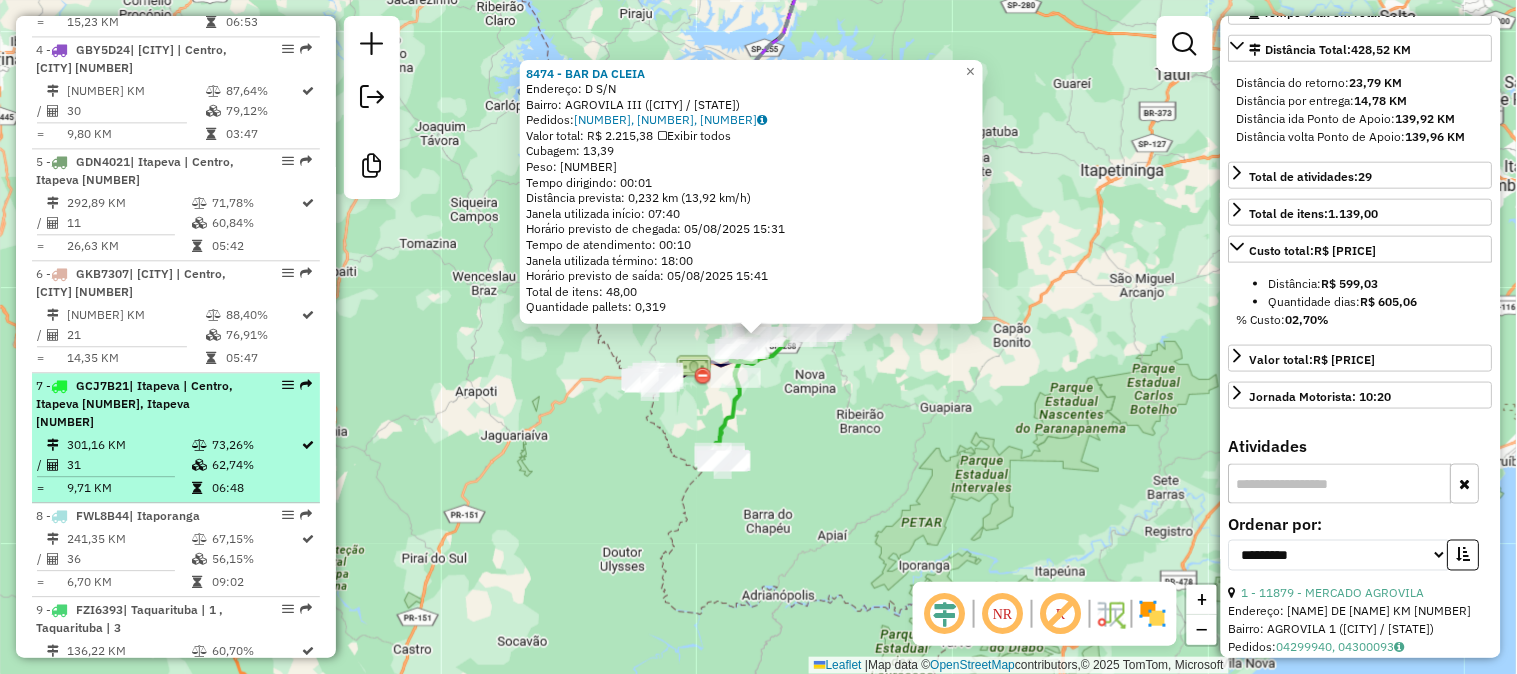 click on "[NUMBER] - [PLATE] | Itapeva | Centro, Itapeva [NUMBER], Itapeva [NUMBER] [NUMBER] KM [PERCENT]% / [NUMBER] [PERCENT]% = [NUMBER] KM [TIME]" at bounding box center [176, 438] 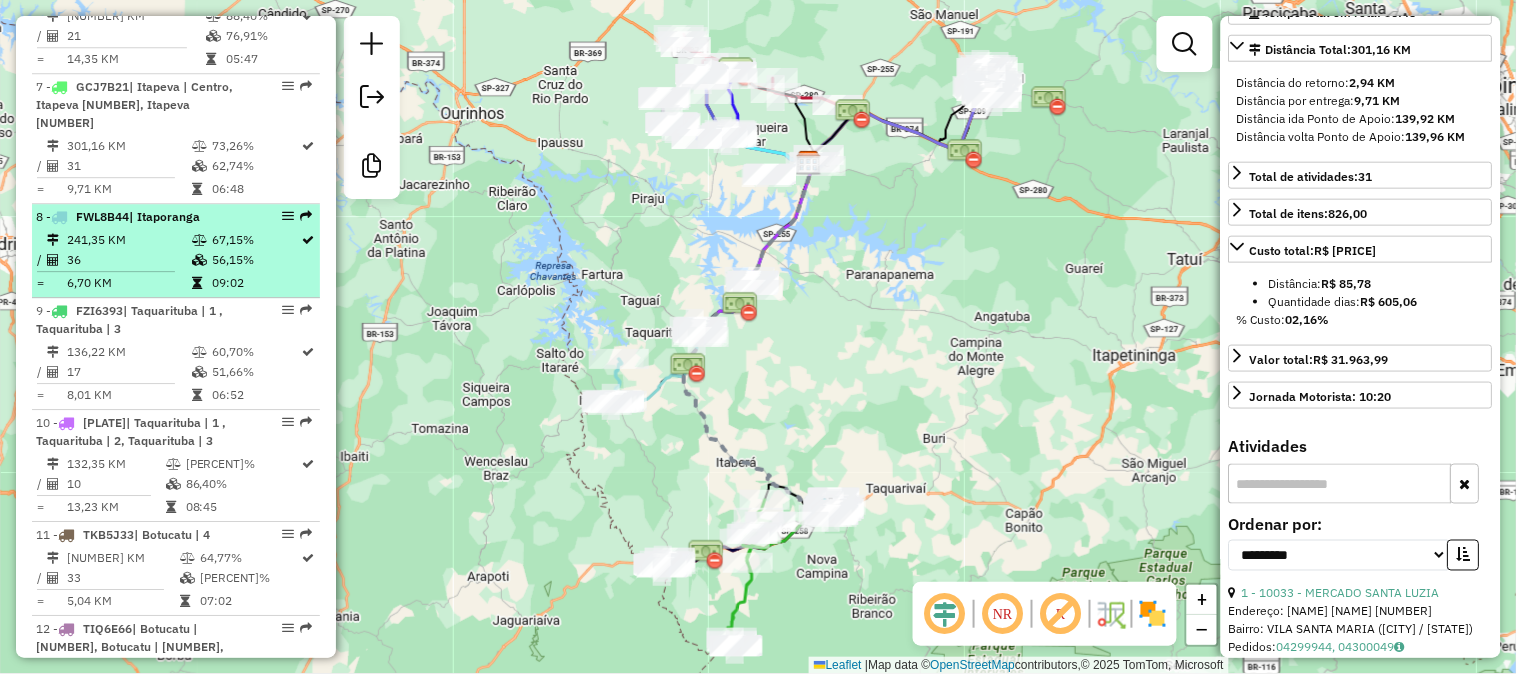 scroll, scrollTop: 1437, scrollLeft: 0, axis: vertical 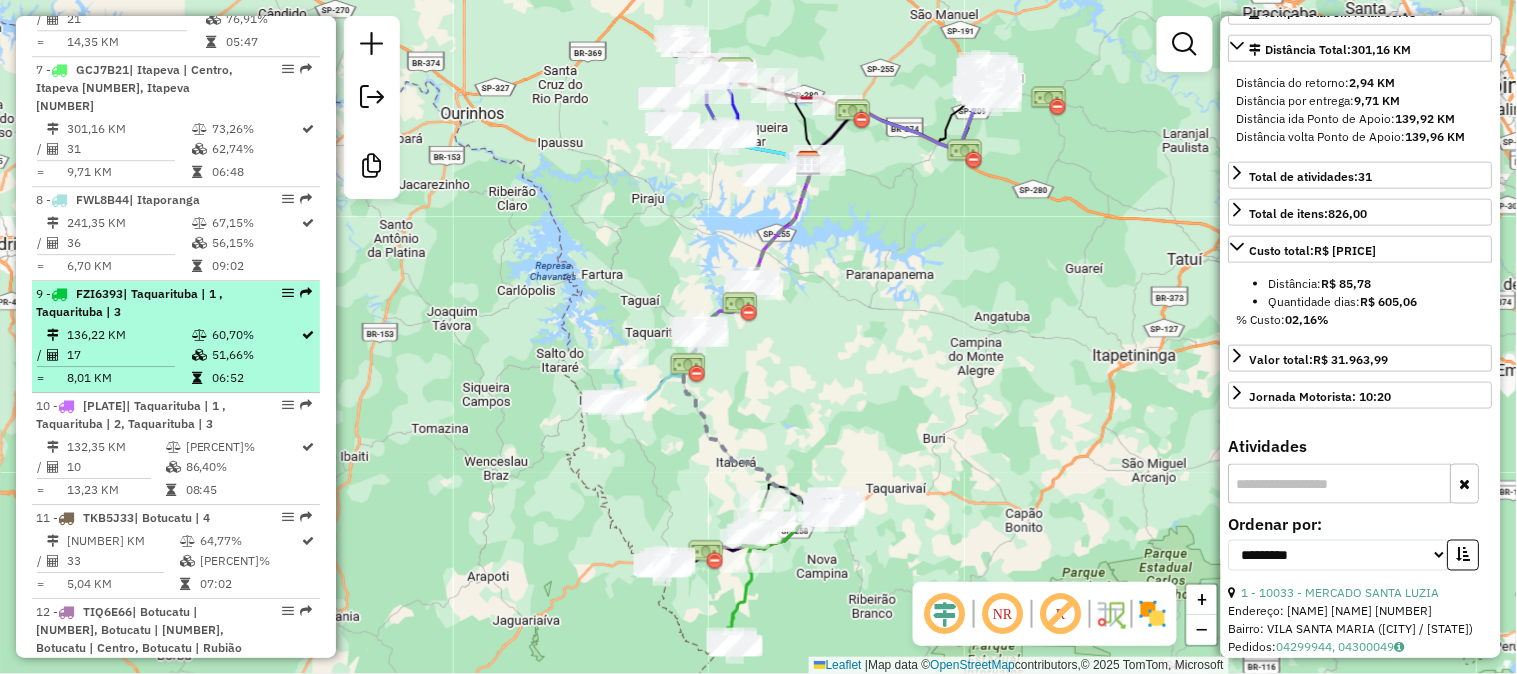 click on "136,22 KM" at bounding box center [128, 335] 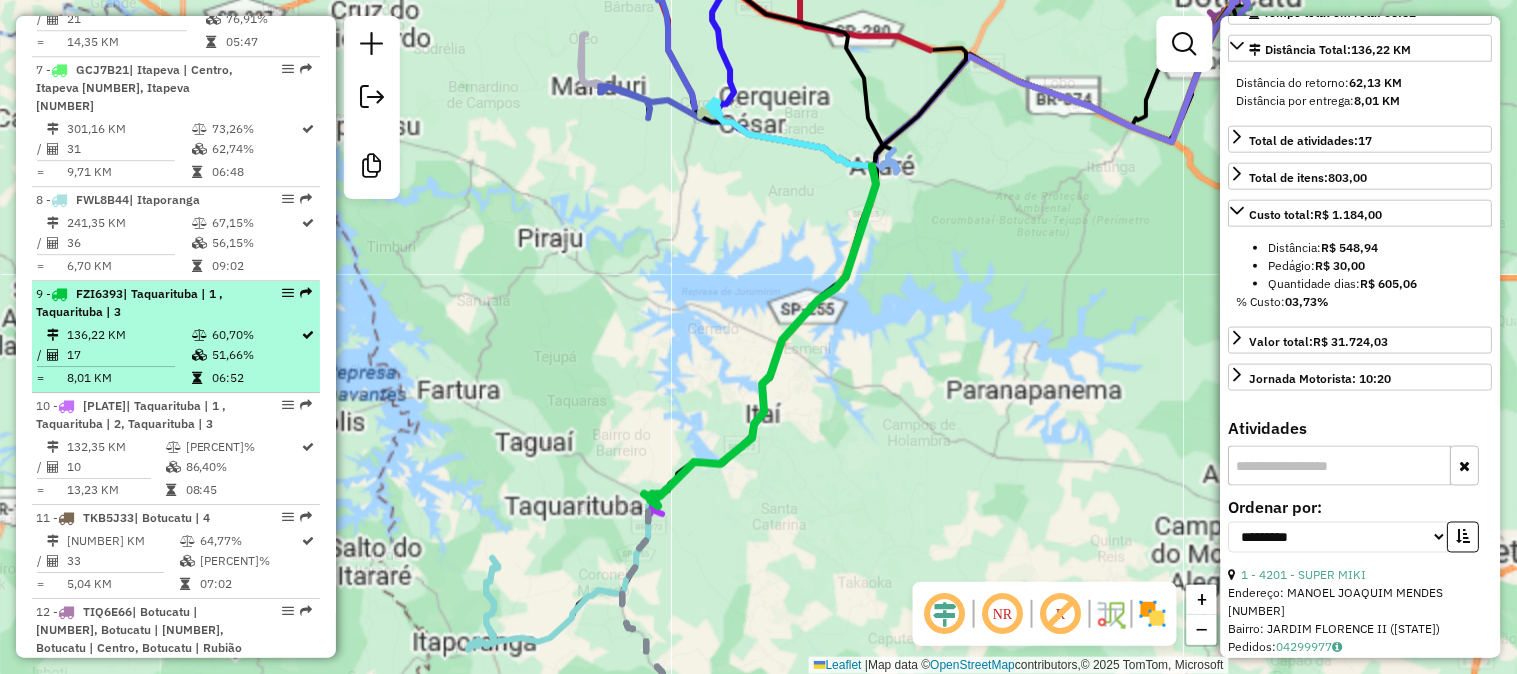 scroll, scrollTop: 456, scrollLeft: 0, axis: vertical 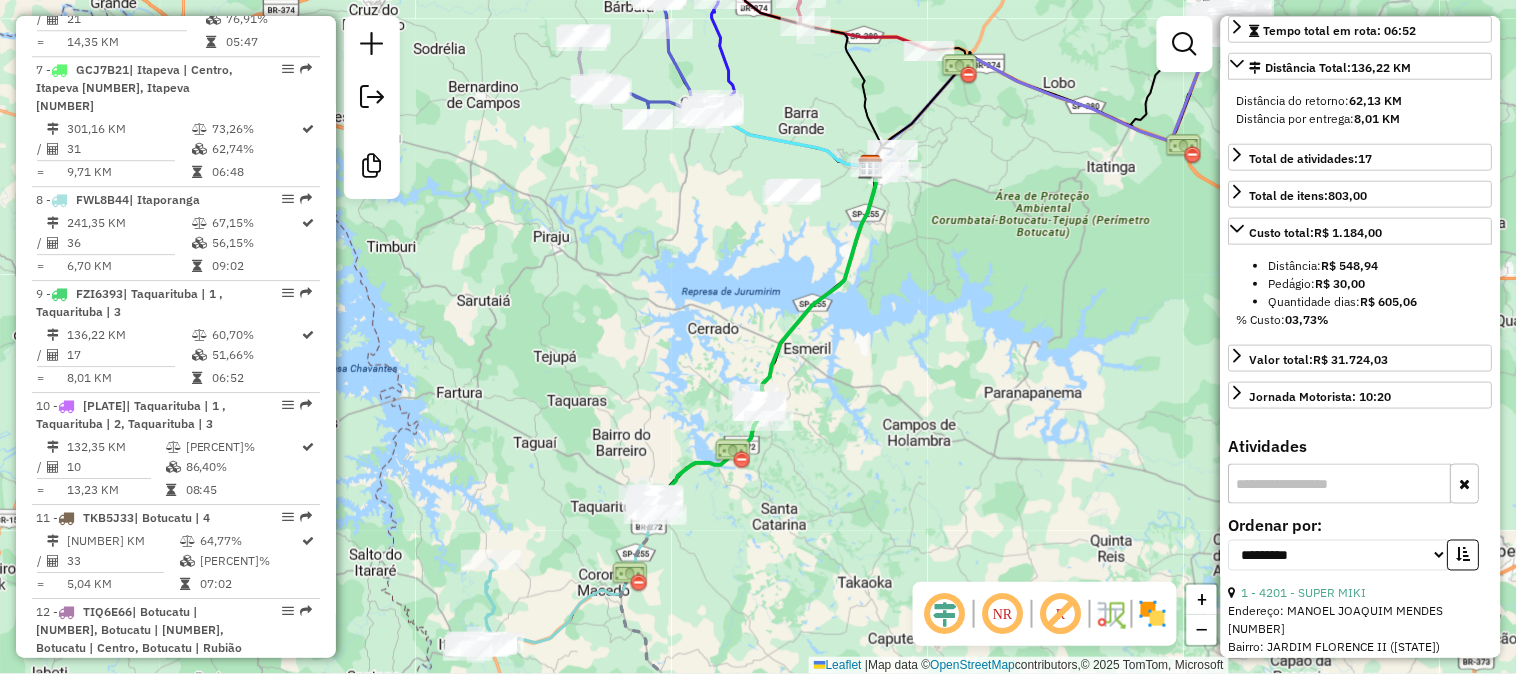 click 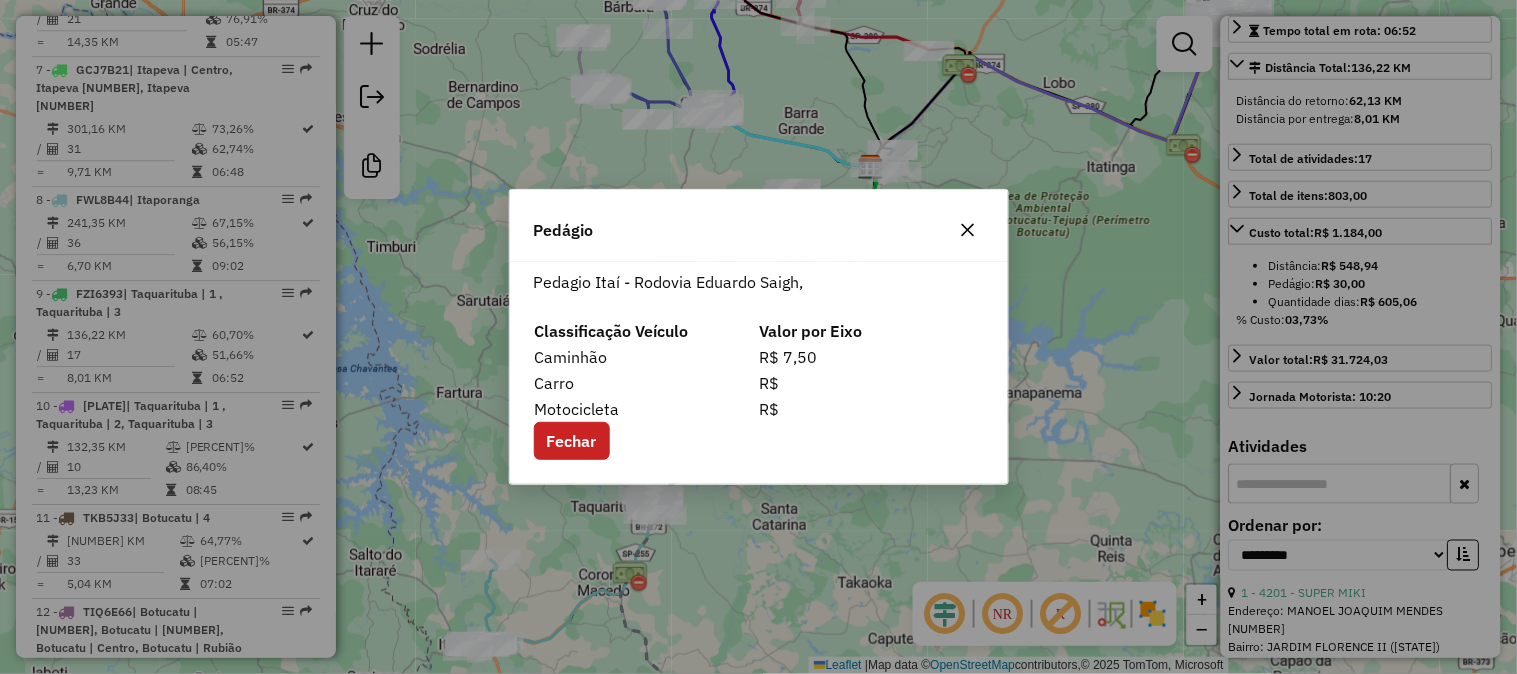 click 